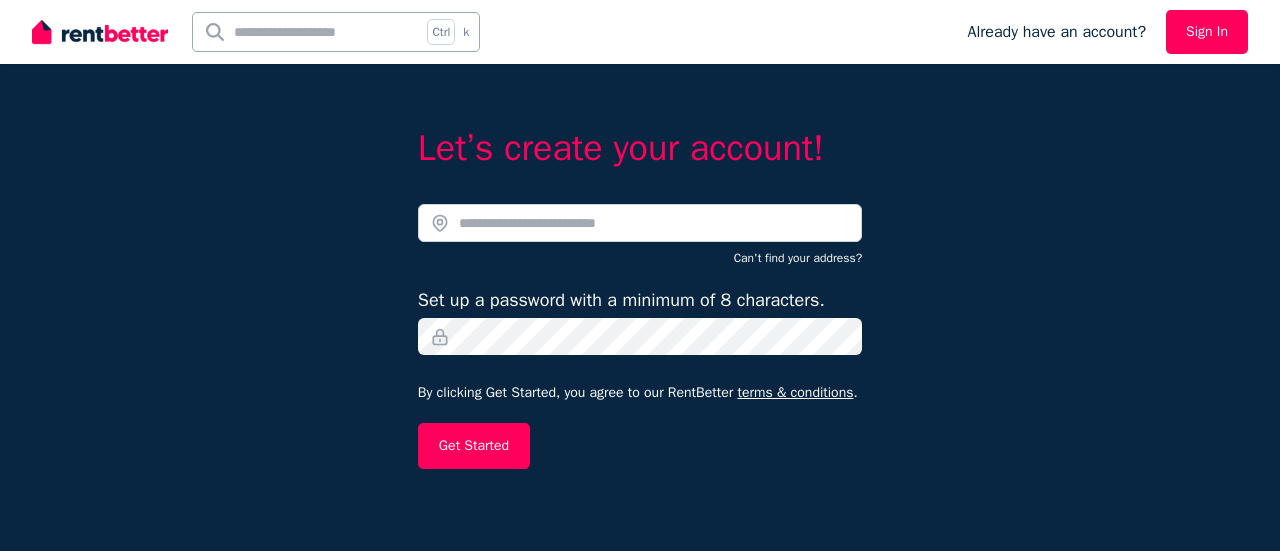 scroll, scrollTop: 0, scrollLeft: 0, axis: both 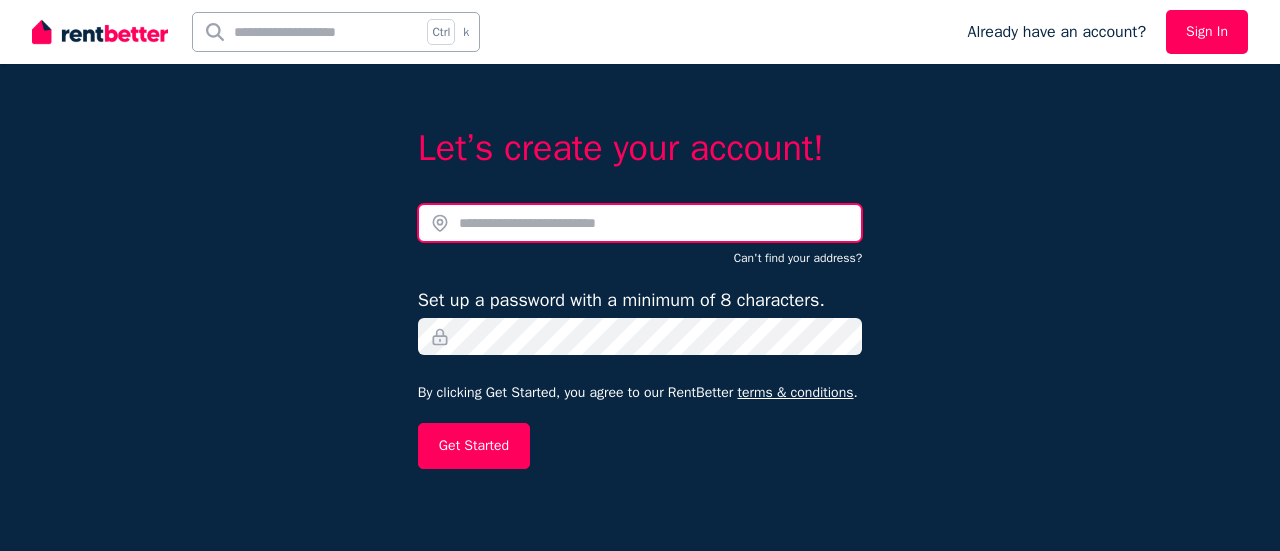 click at bounding box center (640, 223) 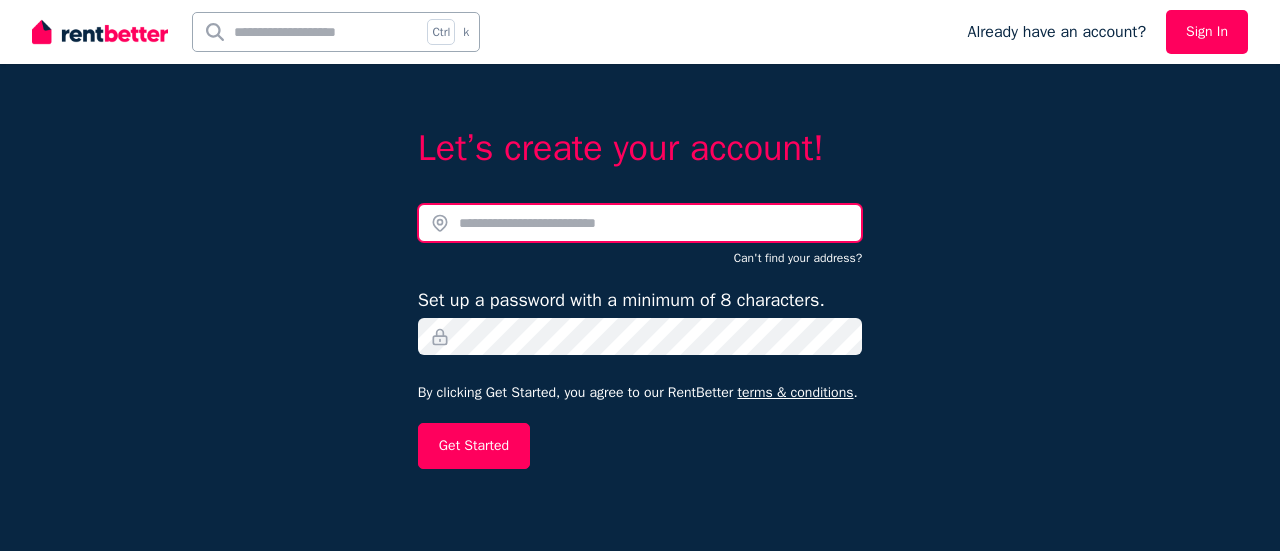paste on "**********" 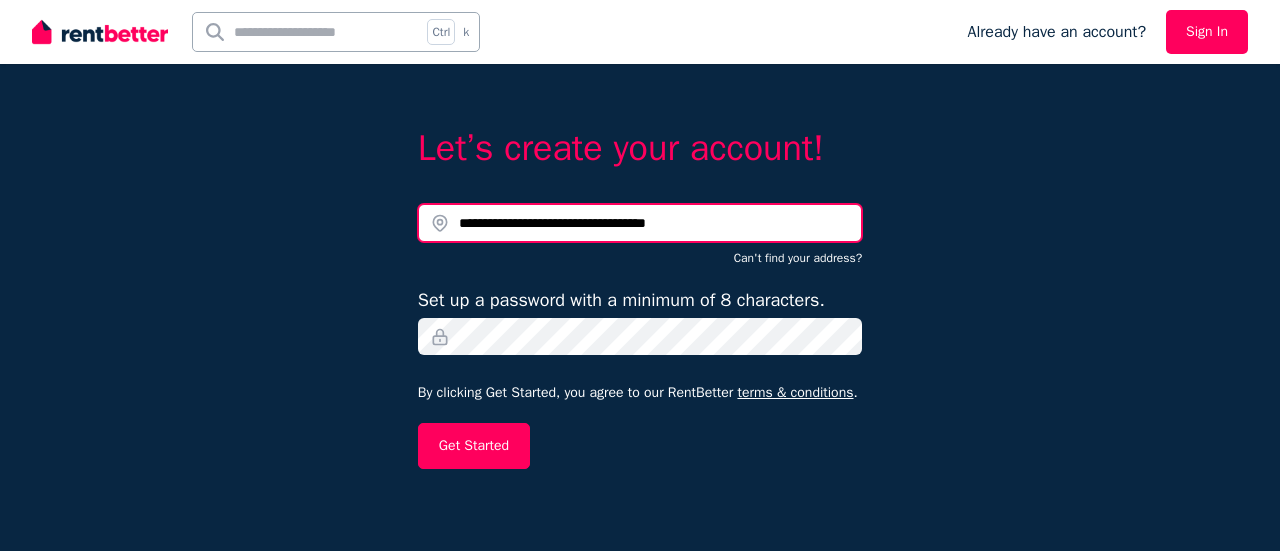 type on "**********" 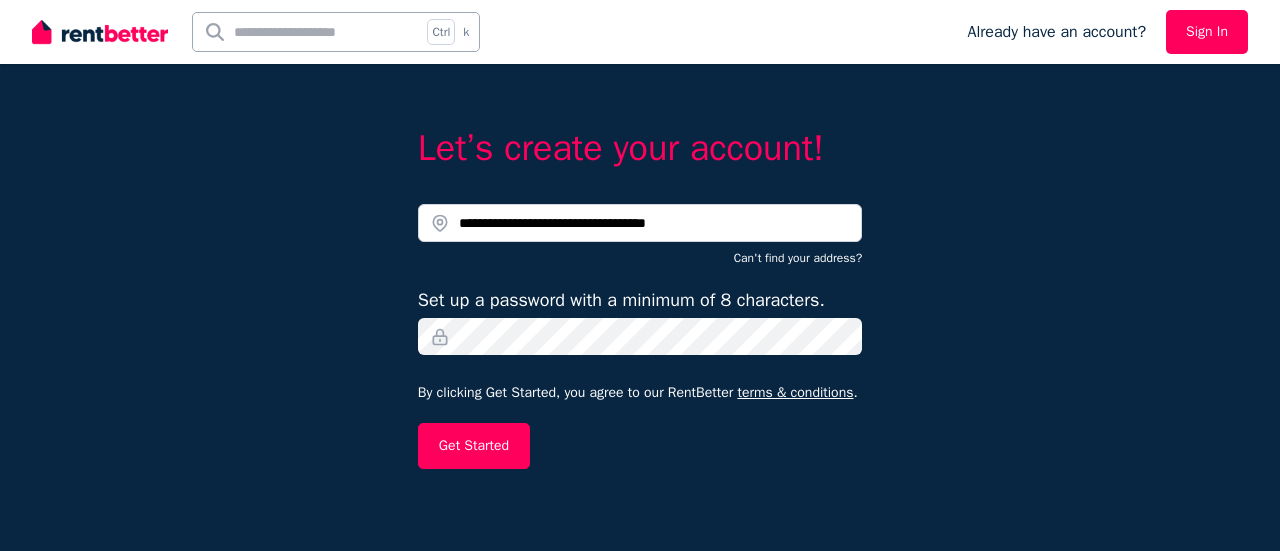 type 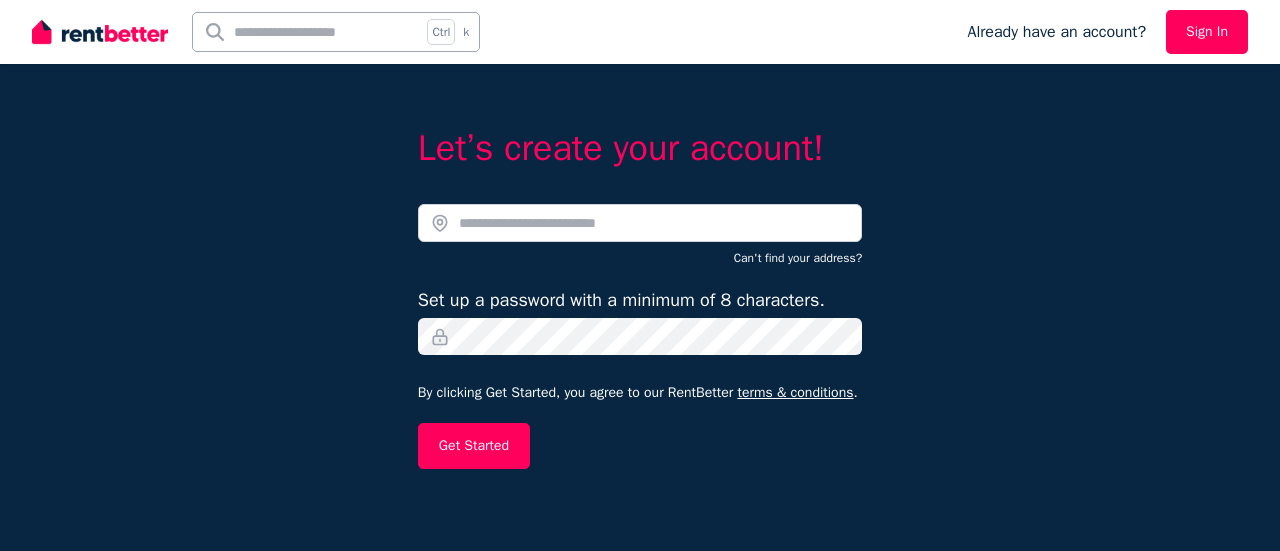 click on "Get Started" at bounding box center (474, 446) 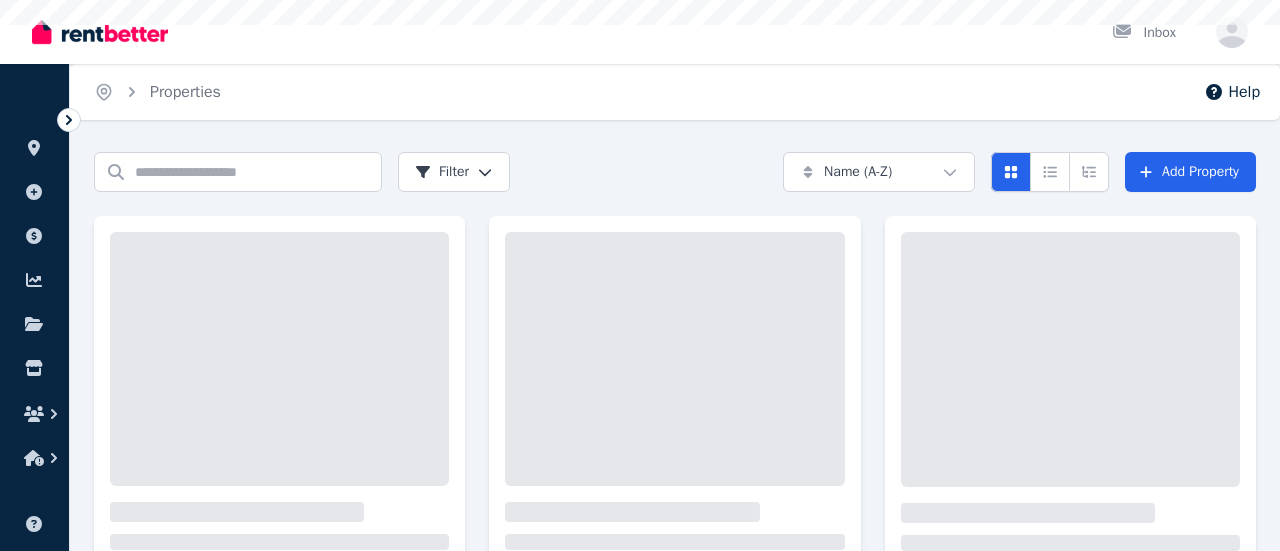 scroll, scrollTop: 0, scrollLeft: 0, axis: both 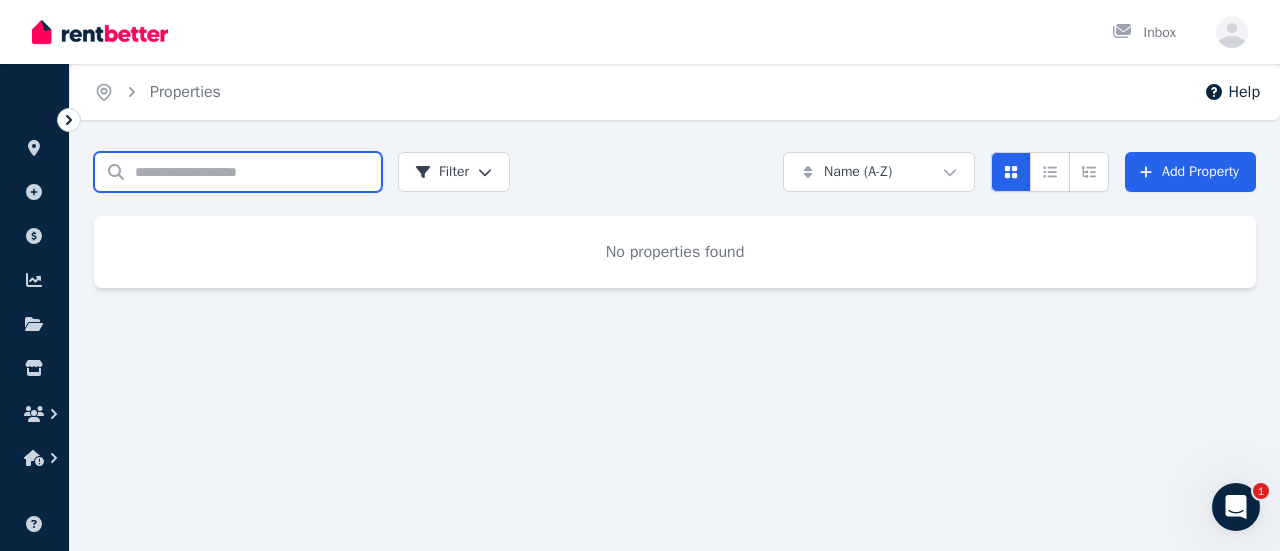 click on "Search properties" at bounding box center (238, 172) 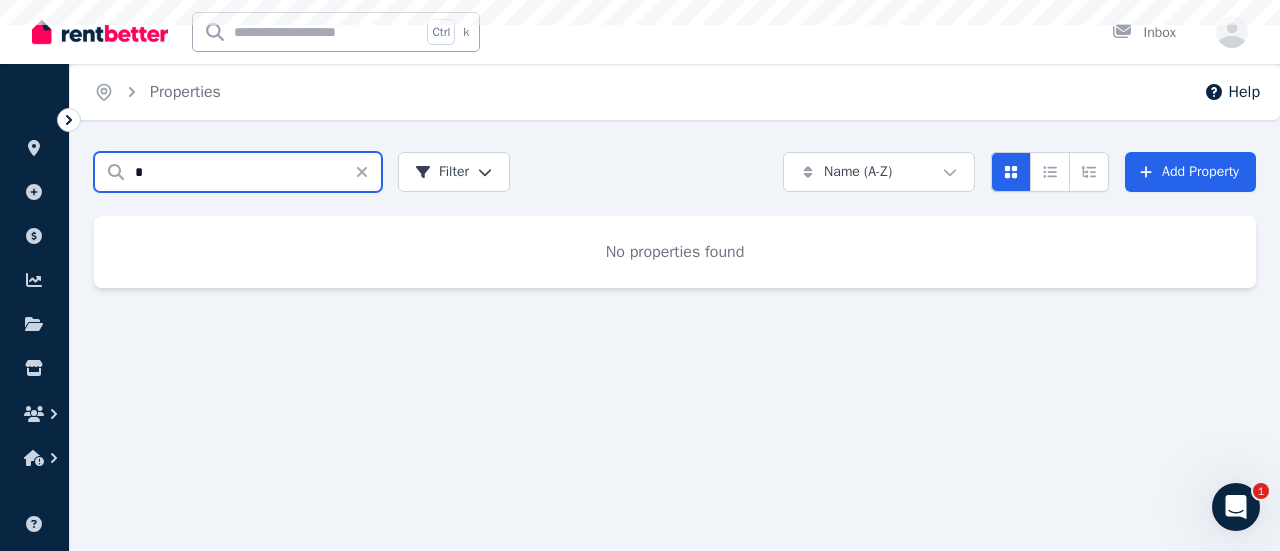 type on "*" 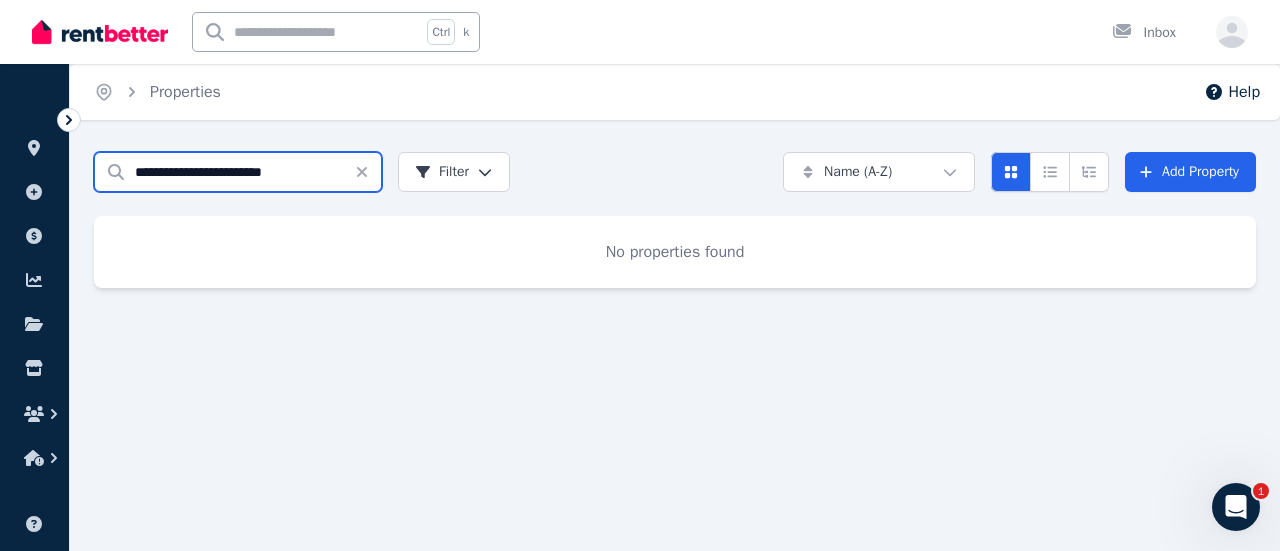 type on "**********" 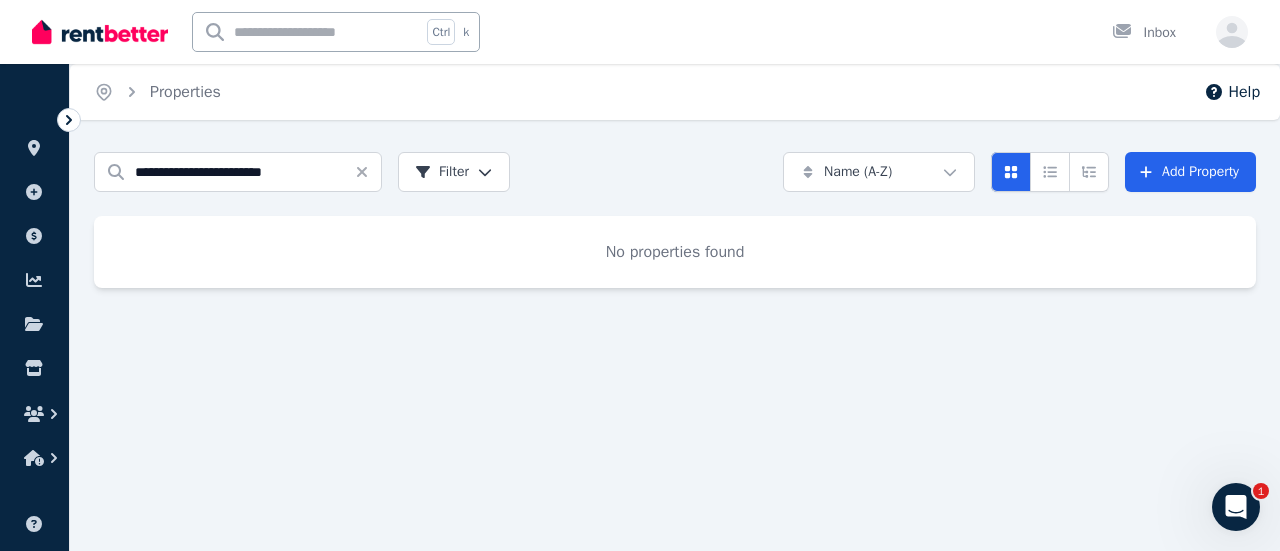 click at bounding box center (100, 32) 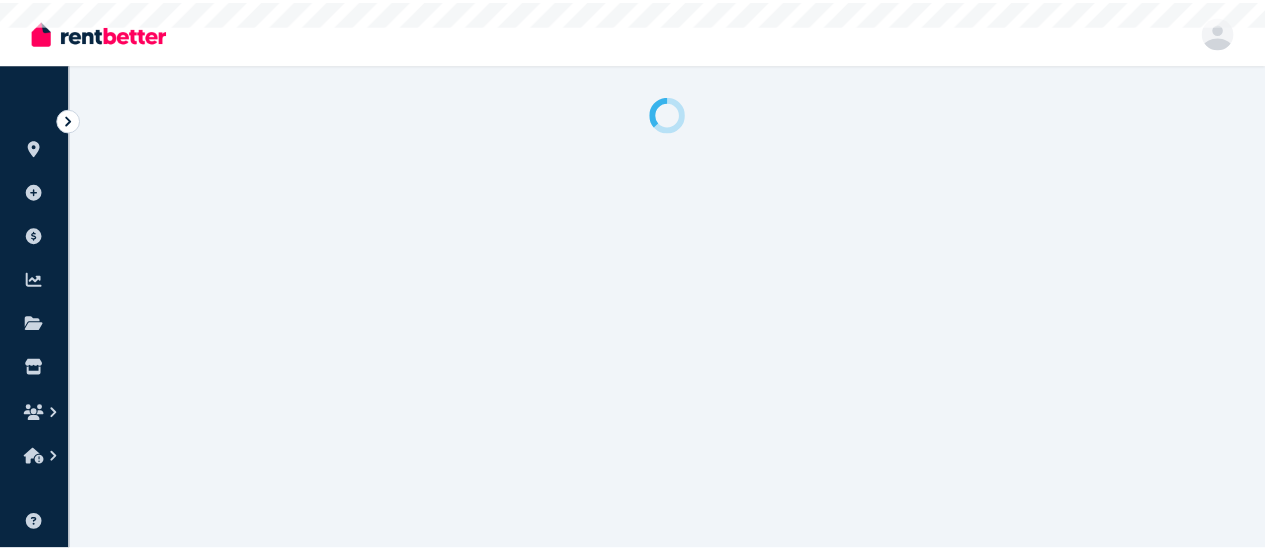 scroll, scrollTop: 0, scrollLeft: 0, axis: both 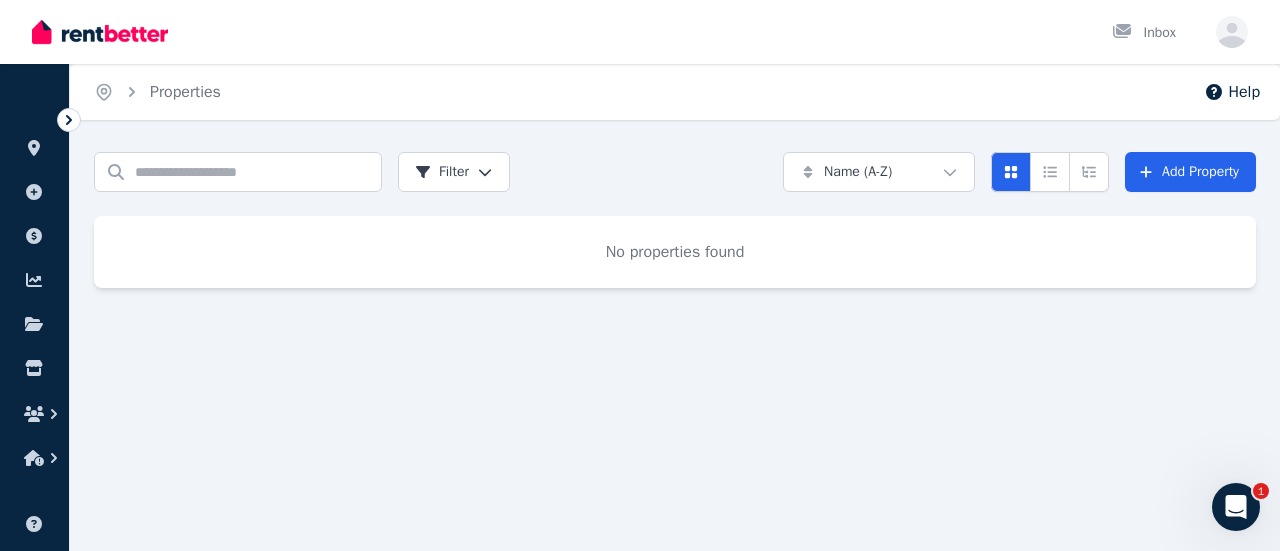 click 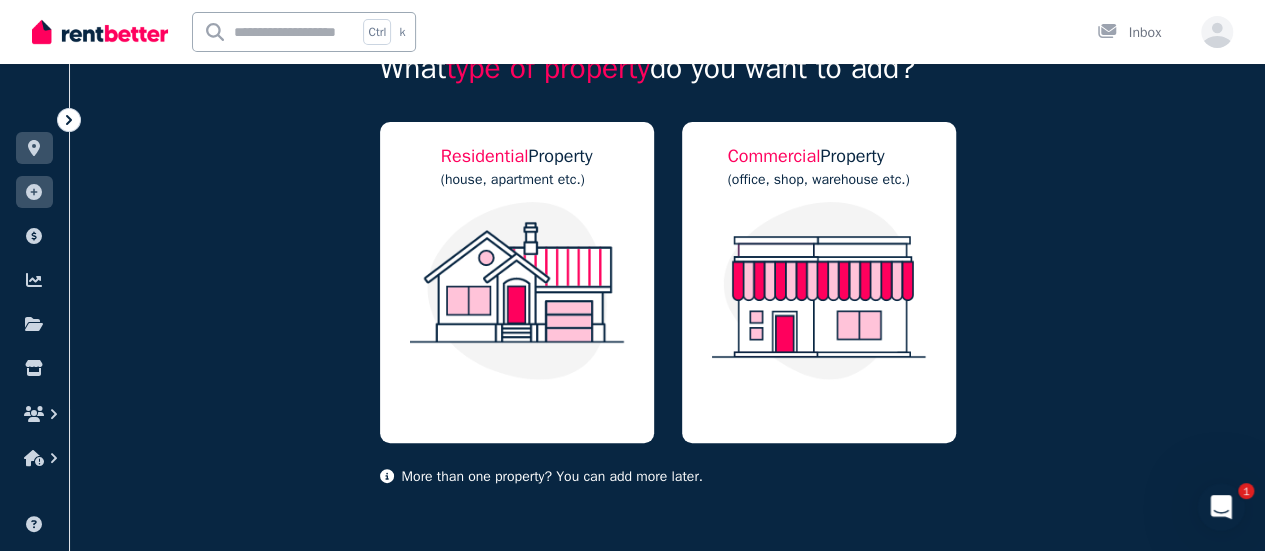 scroll, scrollTop: 157, scrollLeft: 0, axis: vertical 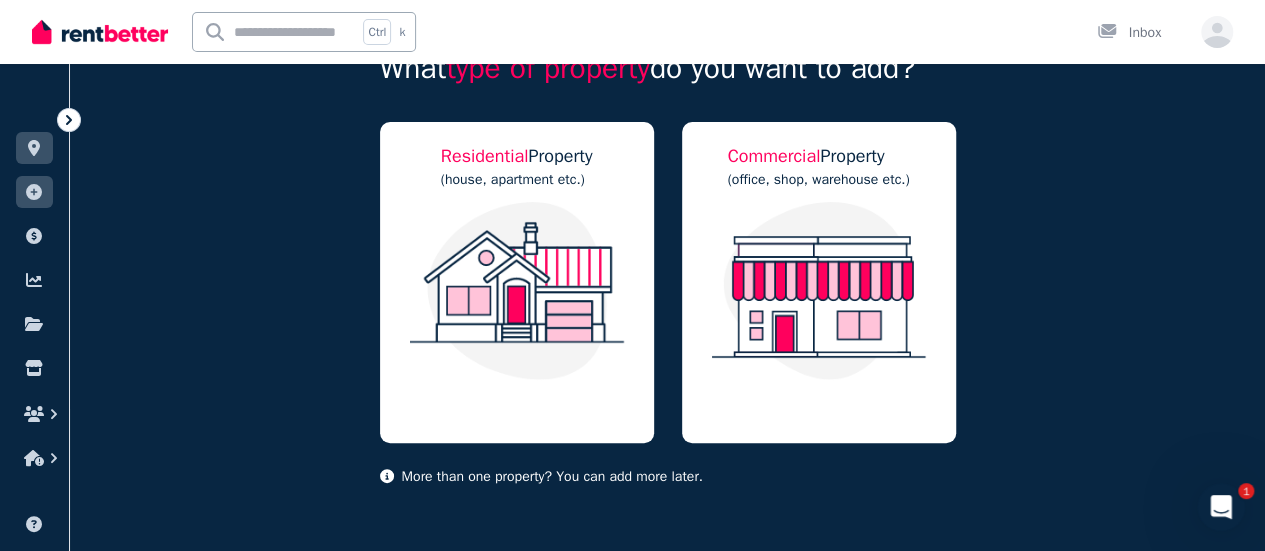click at bounding box center [517, 291] 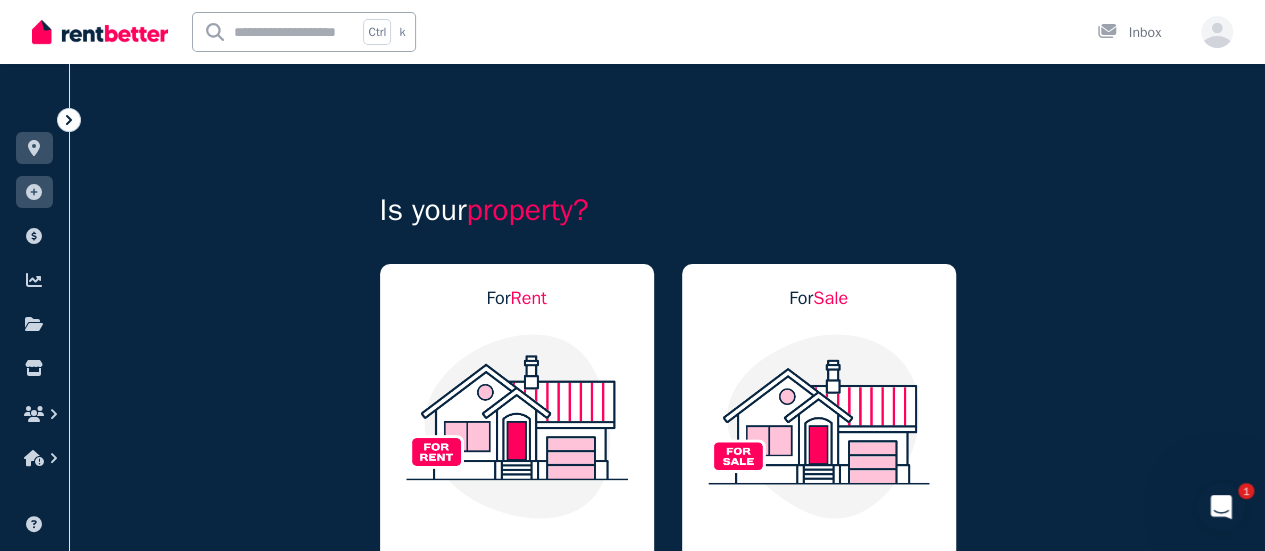 click at bounding box center [517, 426] 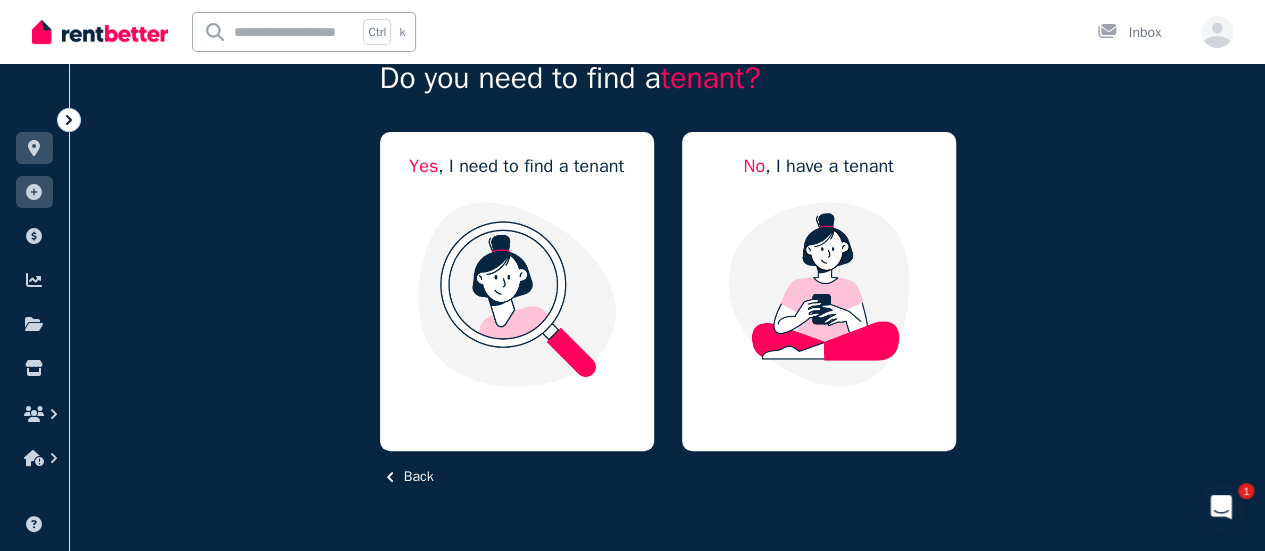 click at bounding box center (517, 294) 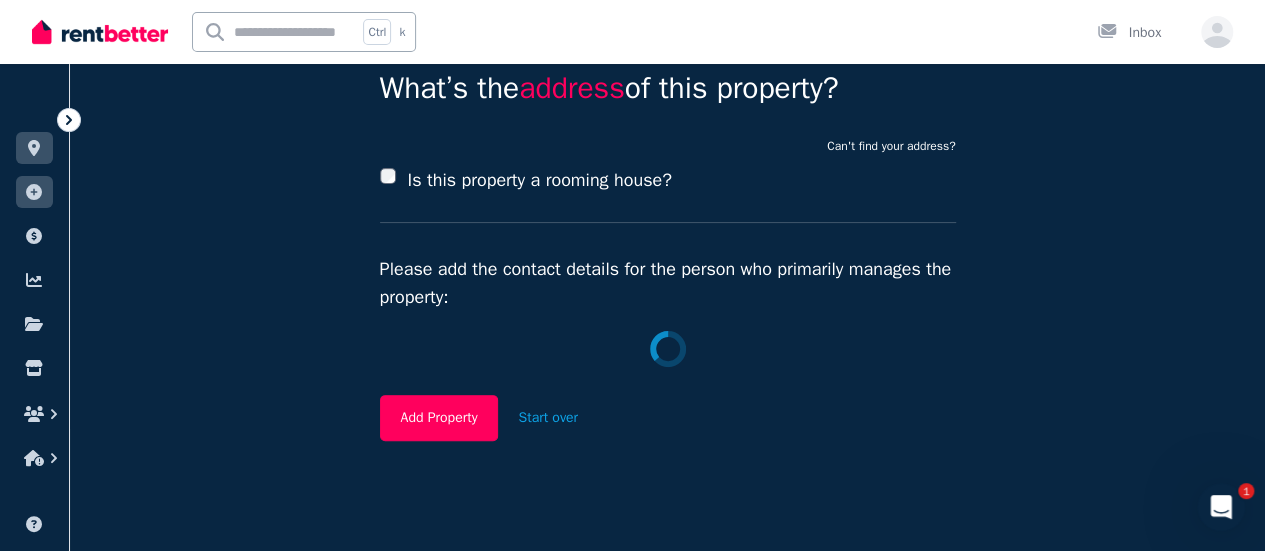 scroll, scrollTop: 132, scrollLeft: 0, axis: vertical 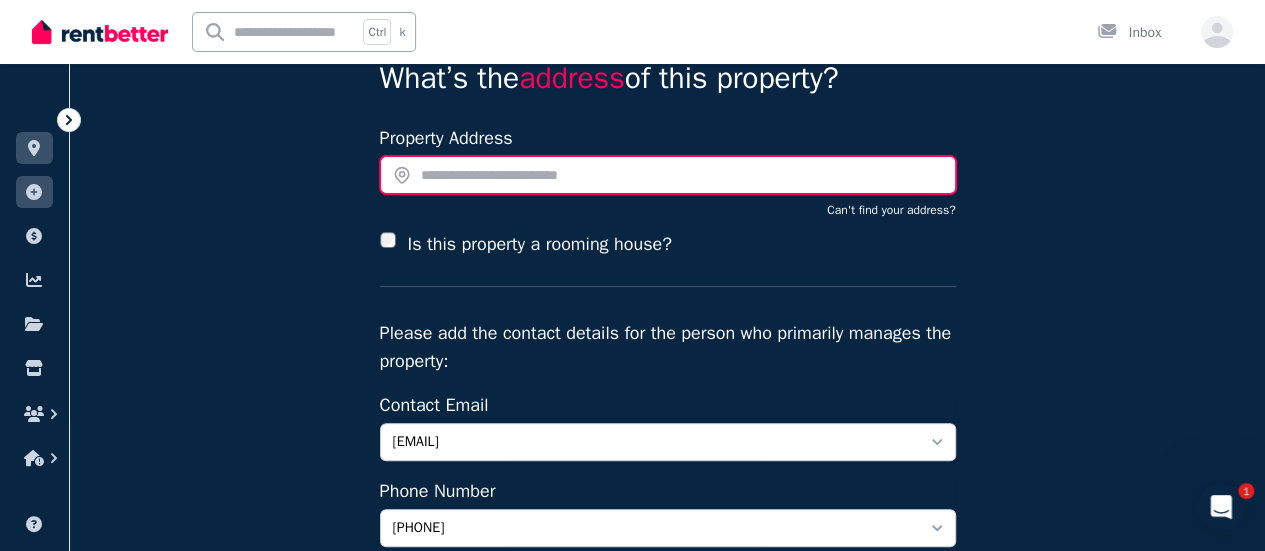click at bounding box center (668, 175) 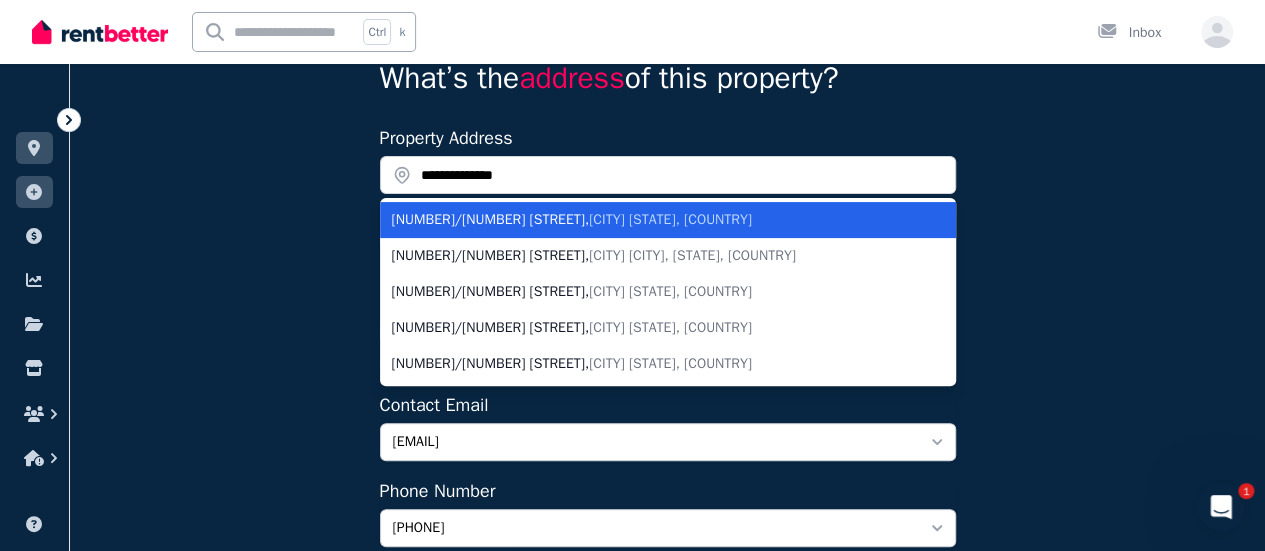 click on "16/12 Mayers Street ,  Manunda QLD, Australia" at bounding box center [656, 220] 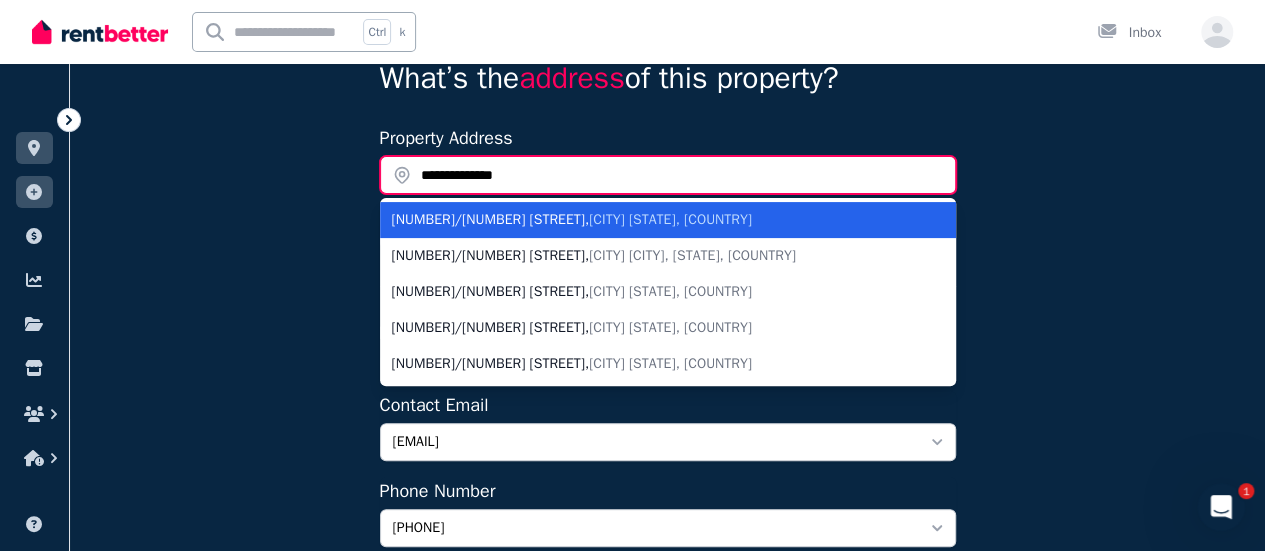 type on "**********" 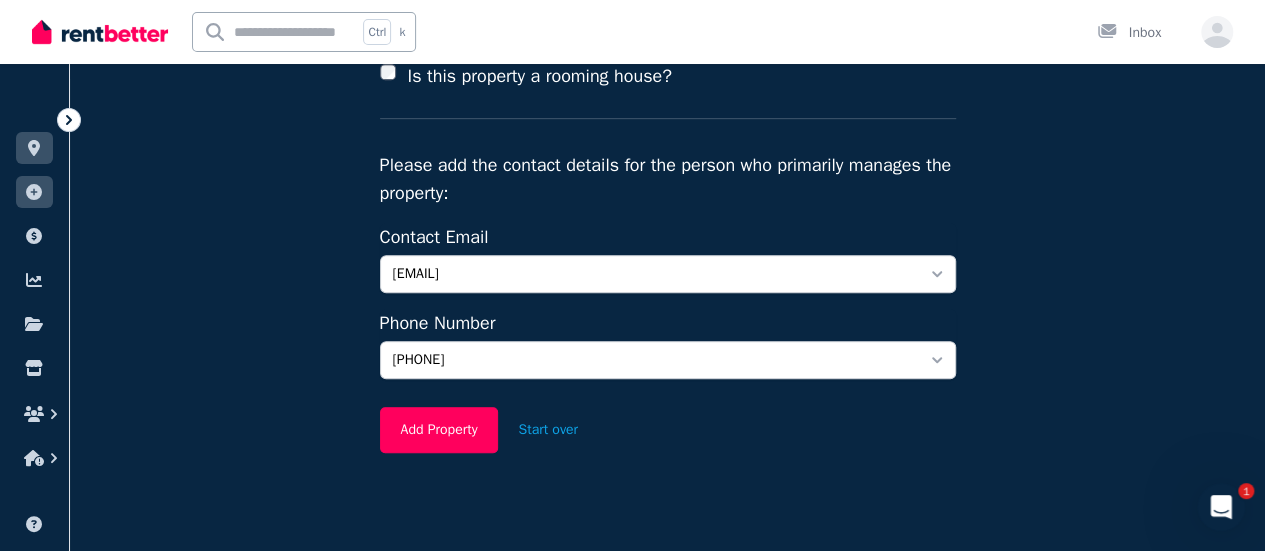 scroll, scrollTop: 475, scrollLeft: 0, axis: vertical 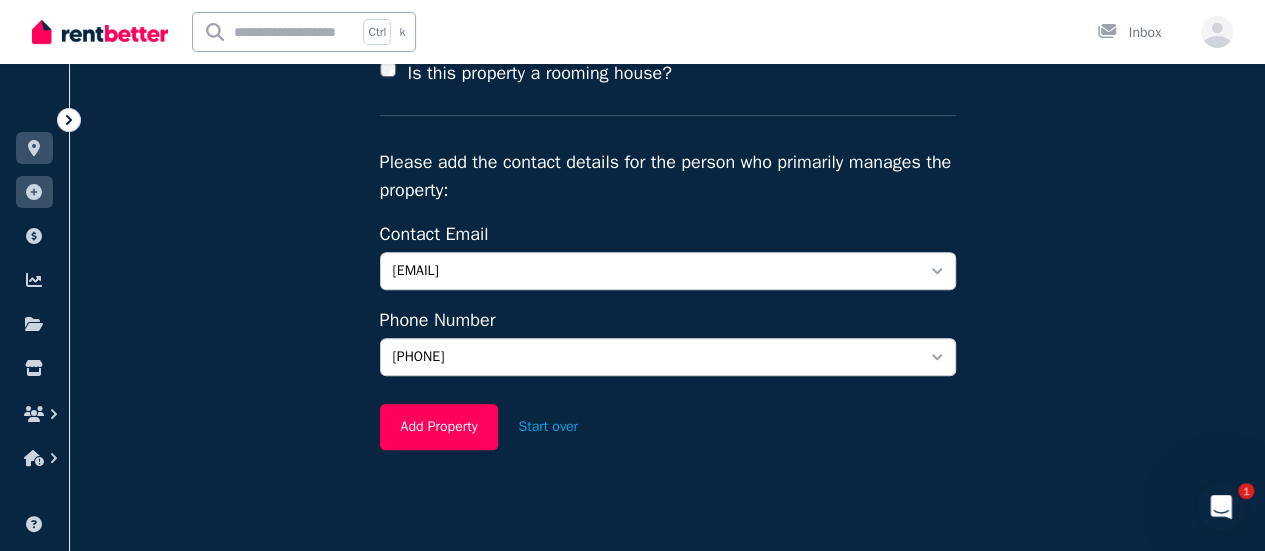 click on "Add Property" at bounding box center [439, 427] 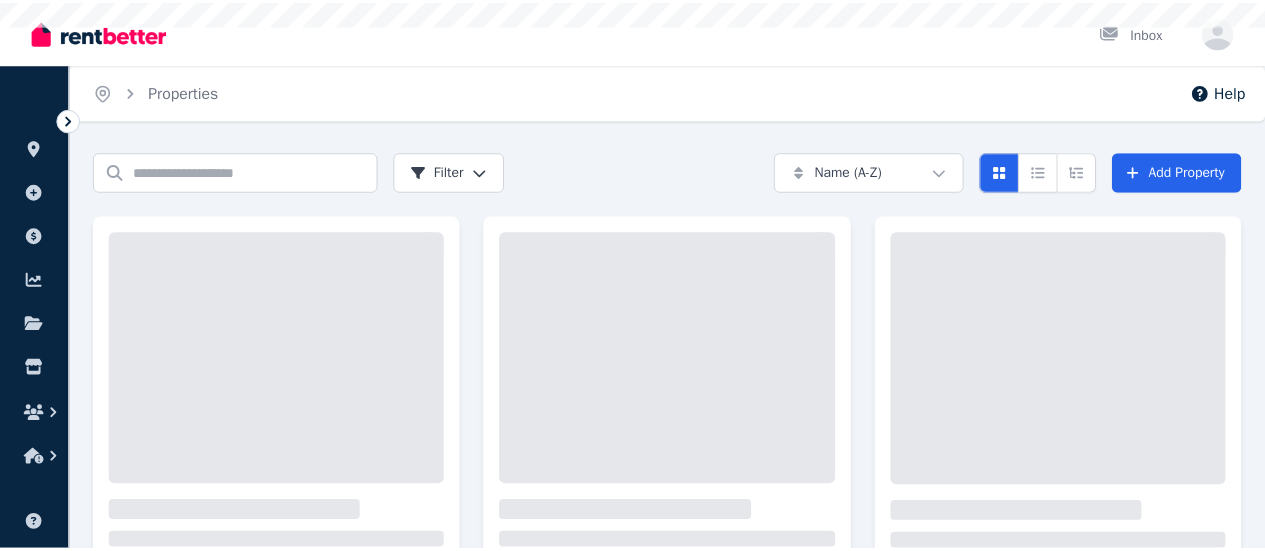 scroll, scrollTop: 0, scrollLeft: 0, axis: both 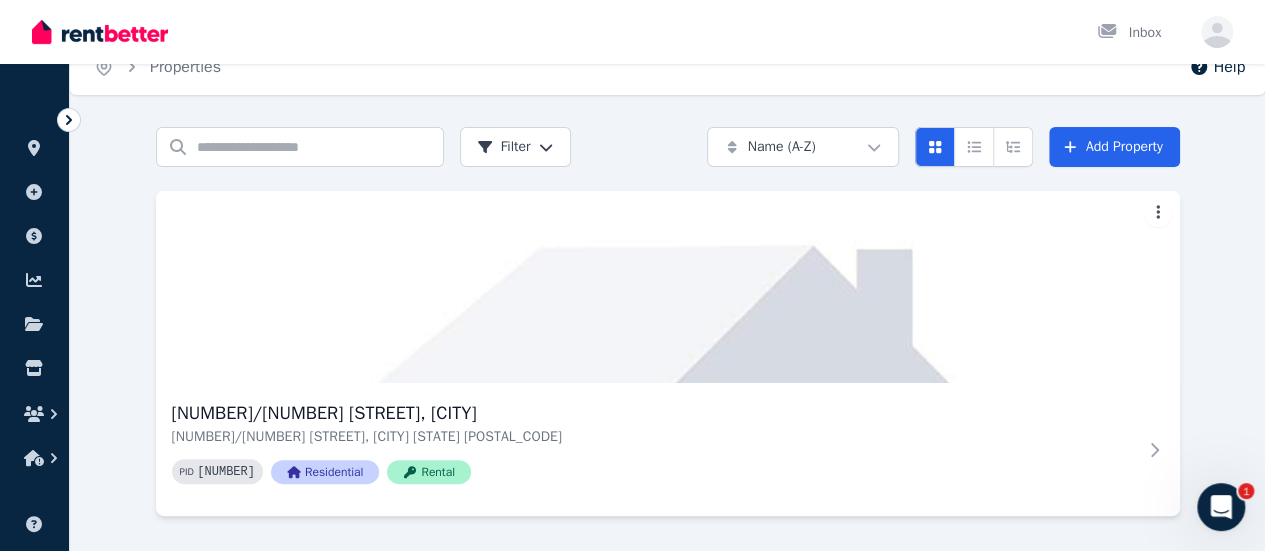 click at bounding box center (668, 287) 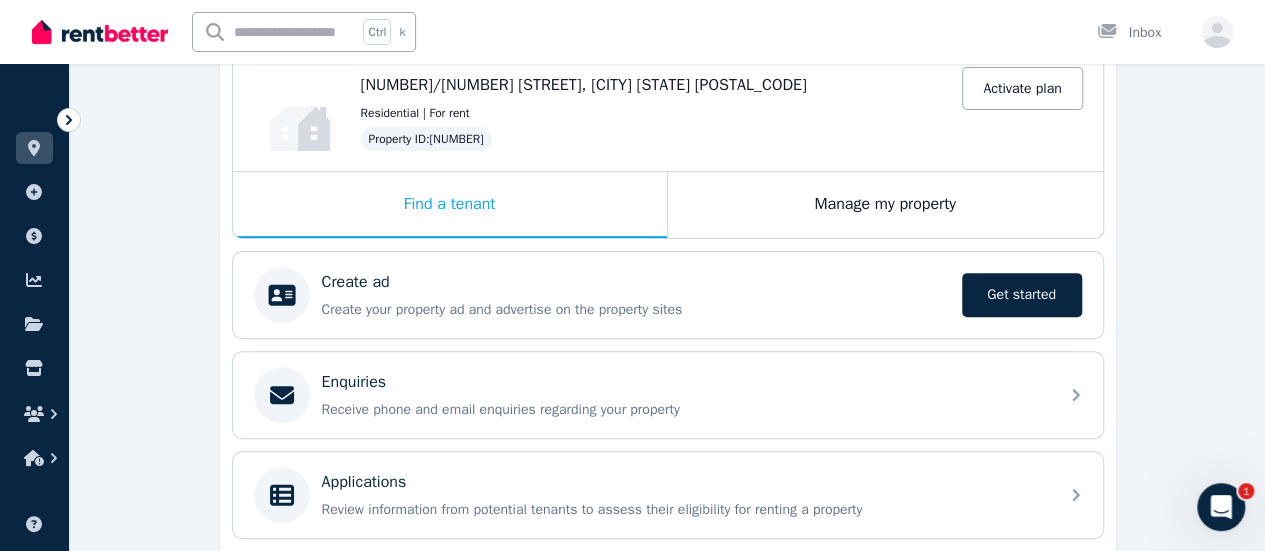 scroll, scrollTop: 226, scrollLeft: 0, axis: vertical 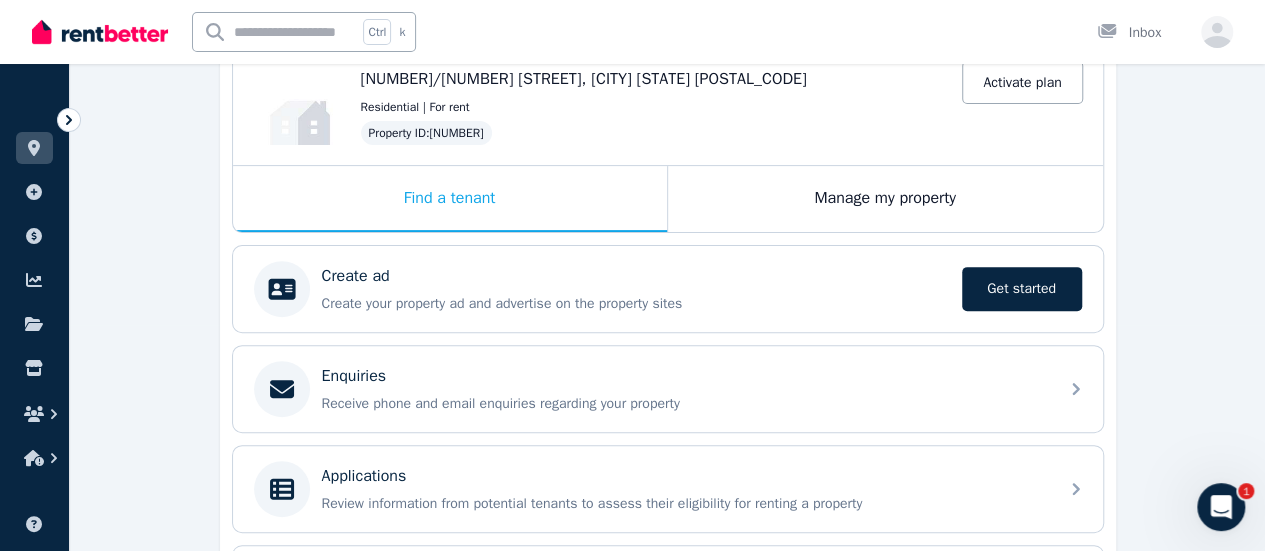 click on "Get started" at bounding box center [1022, 289] 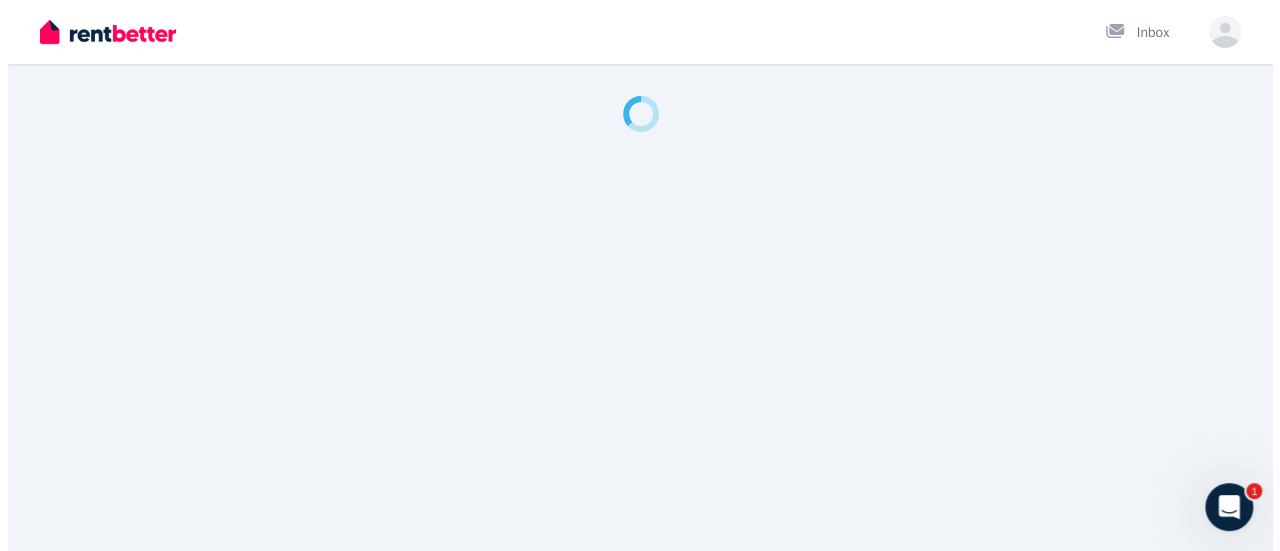 scroll, scrollTop: 0, scrollLeft: 0, axis: both 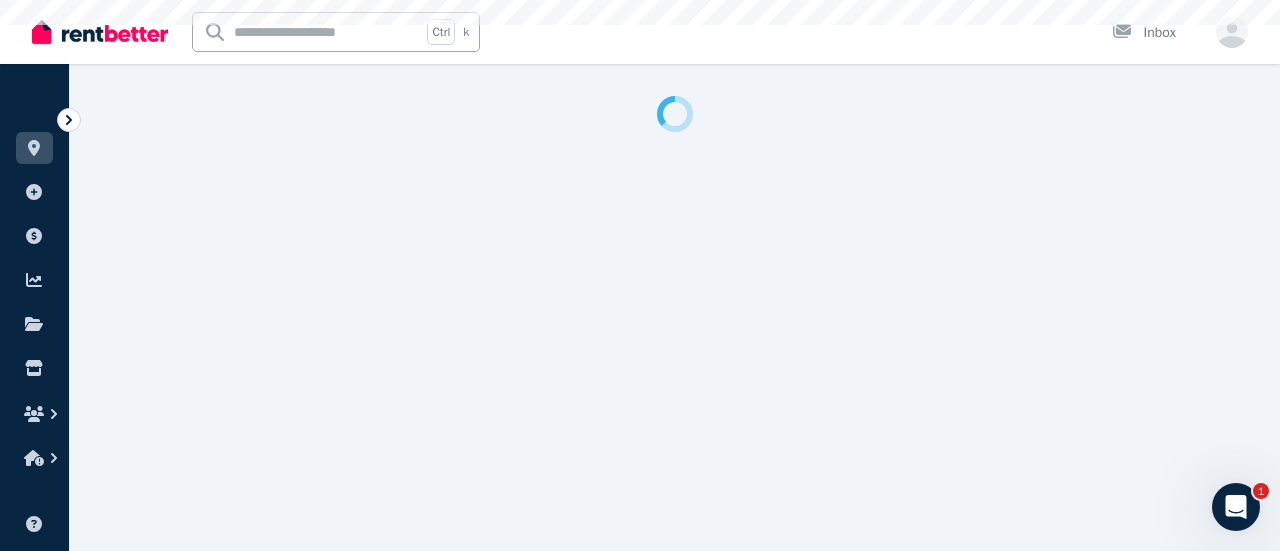 select on "***" 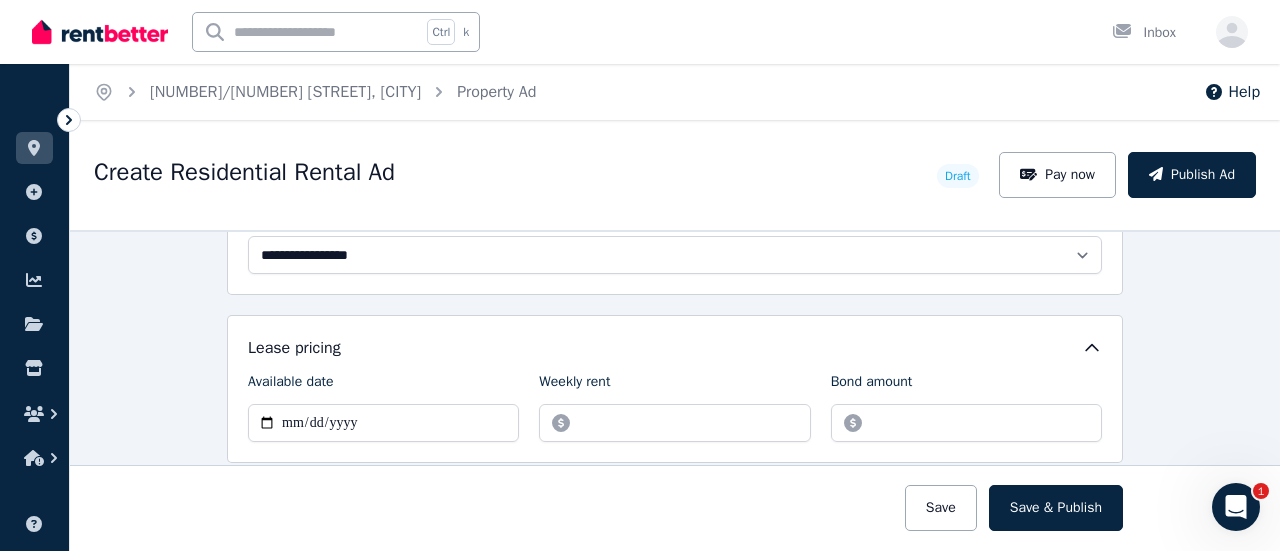 scroll, scrollTop: 596, scrollLeft: 0, axis: vertical 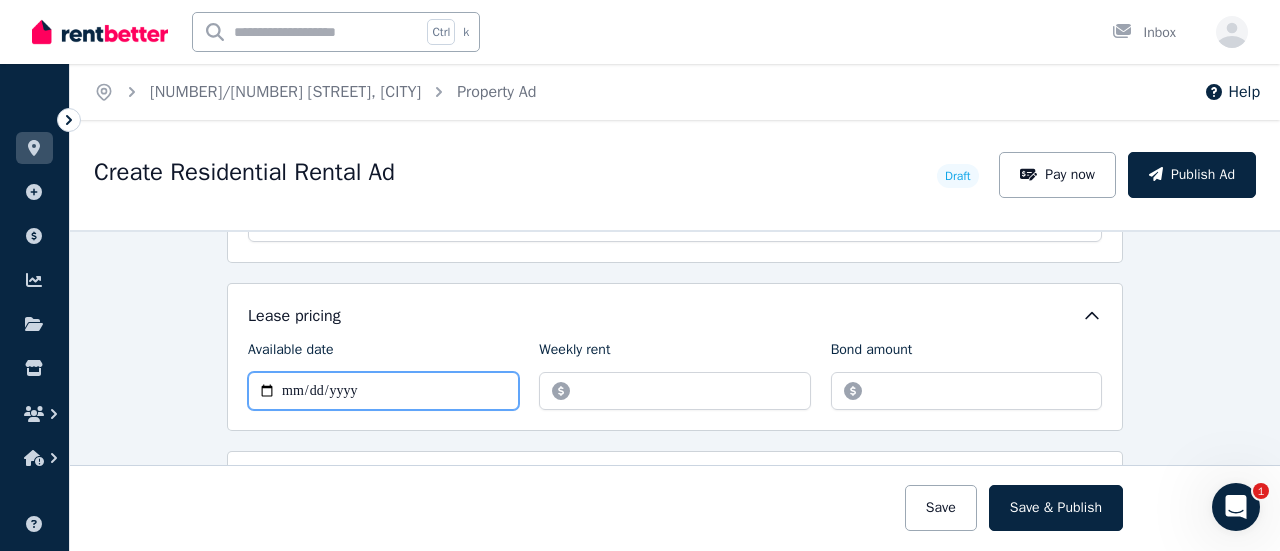 click on "Available date" at bounding box center [383, 391] 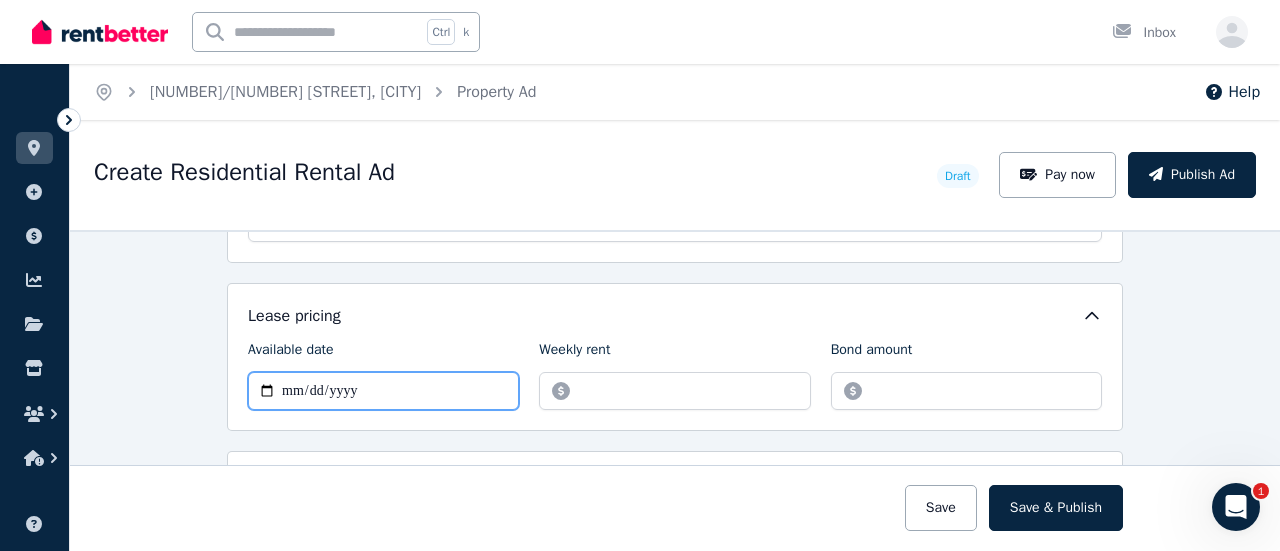 type on "**********" 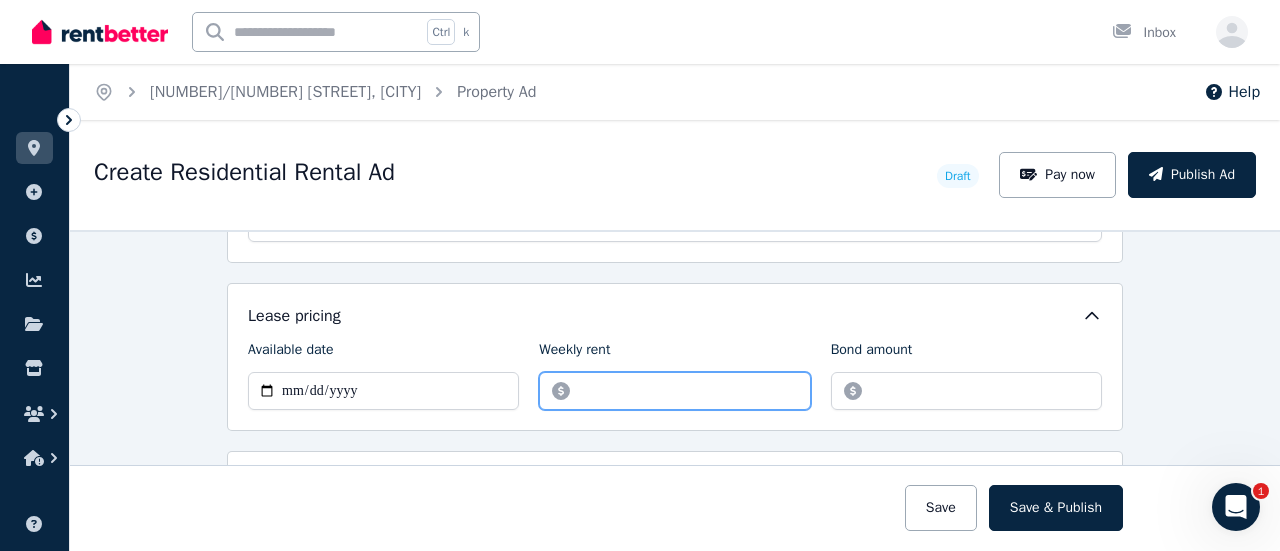 click on "Weekly rent" at bounding box center (674, 391) 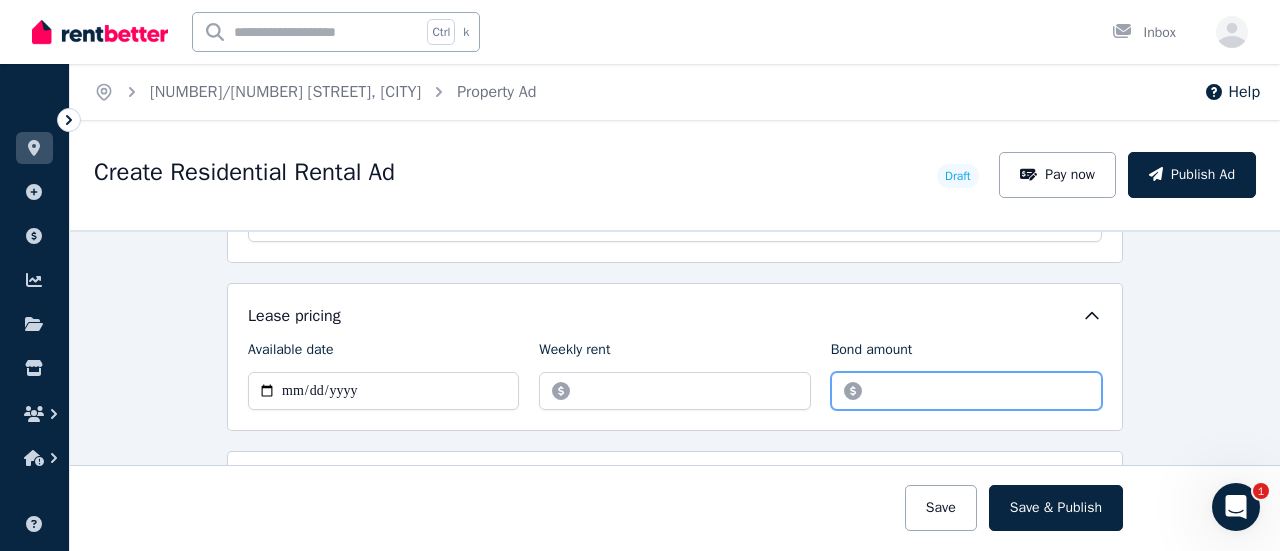 click on "Bond amount" at bounding box center (966, 391) 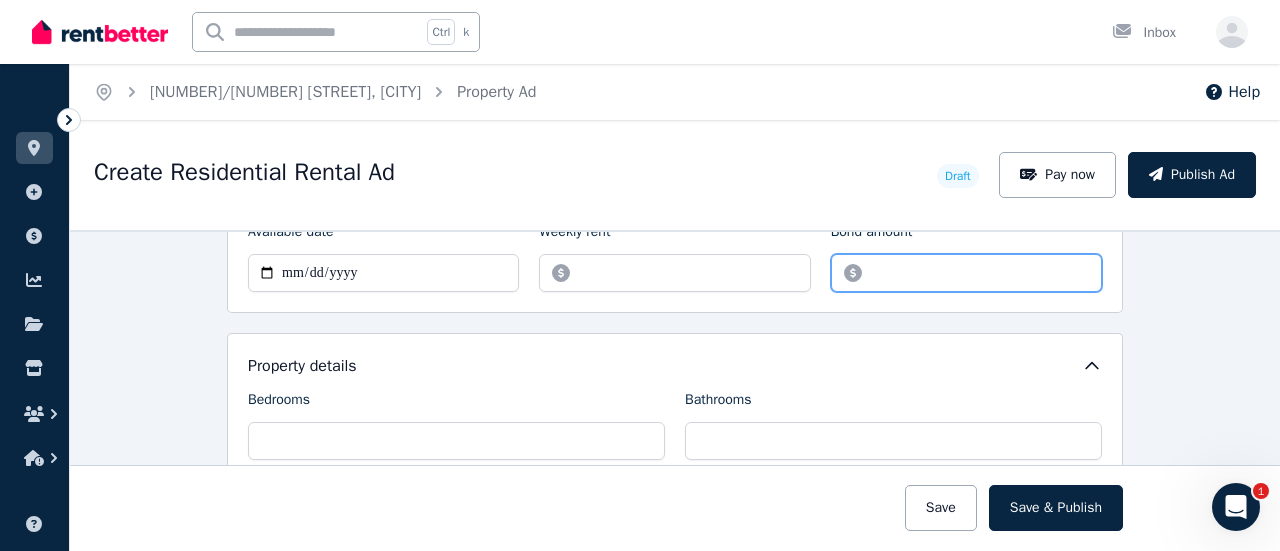 scroll, scrollTop: 706, scrollLeft: 0, axis: vertical 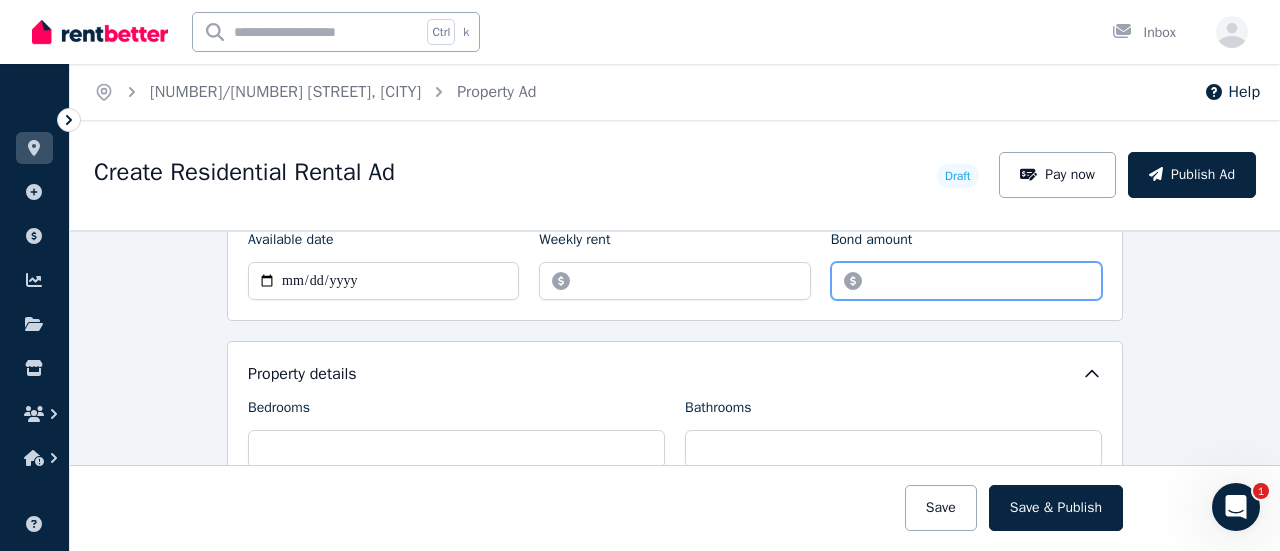 type on "****" 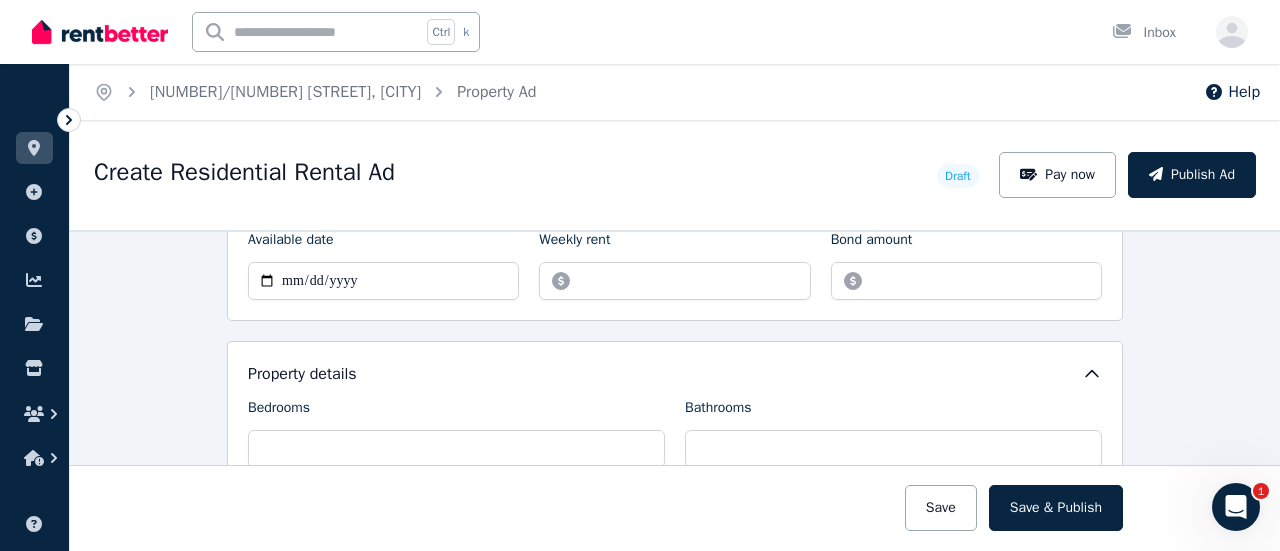 click on "Property details" at bounding box center (675, 374) 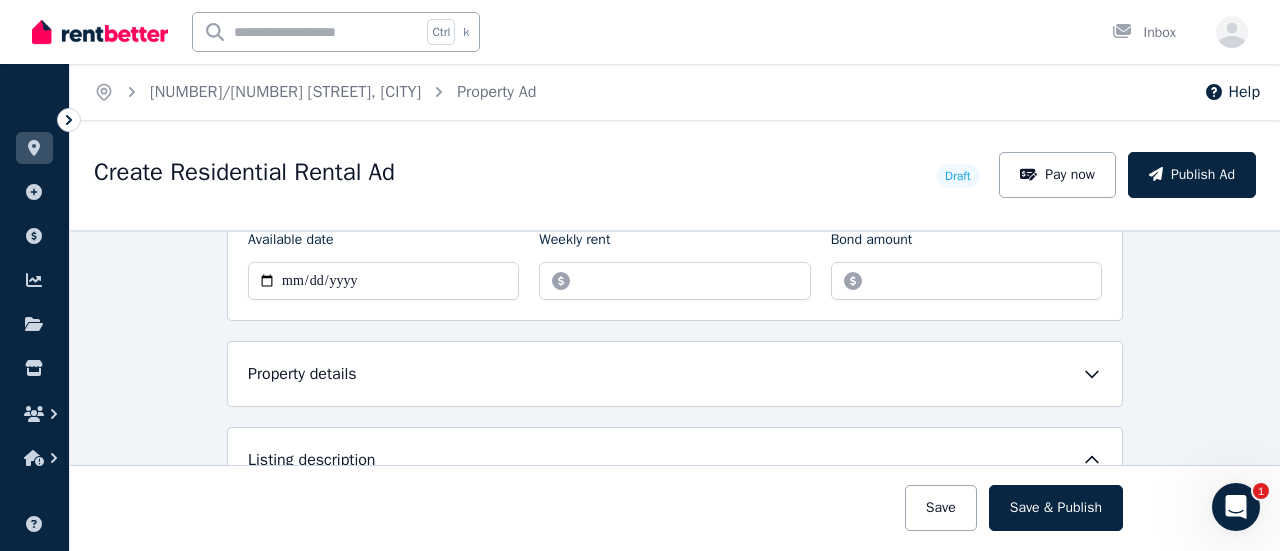 click on "Listing description" at bounding box center [675, 460] 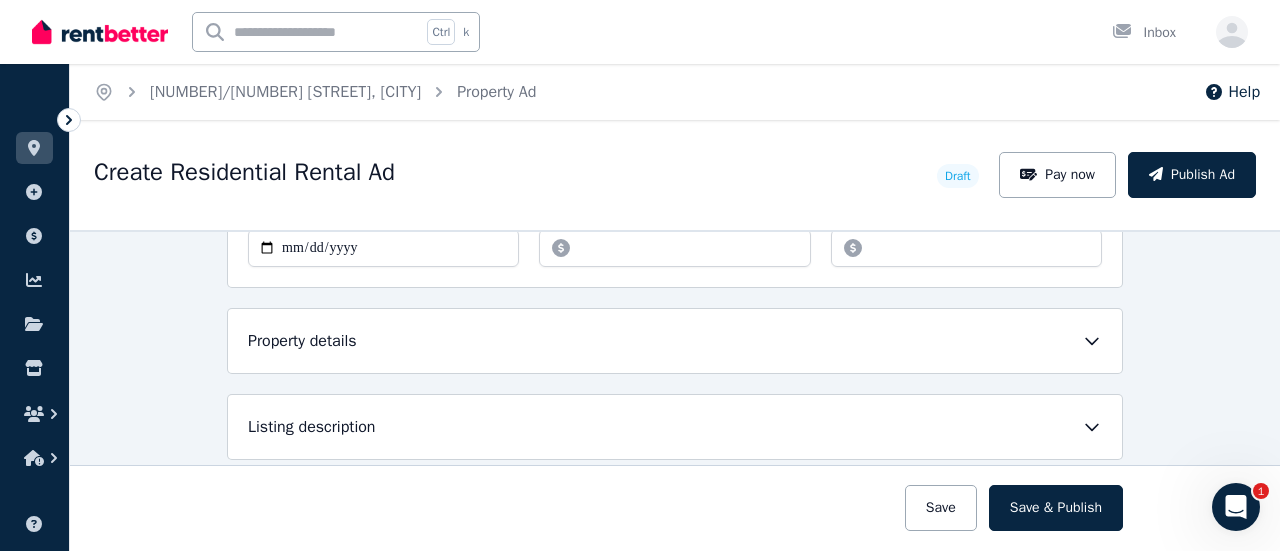 scroll, scrollTop: 741, scrollLeft: 0, axis: vertical 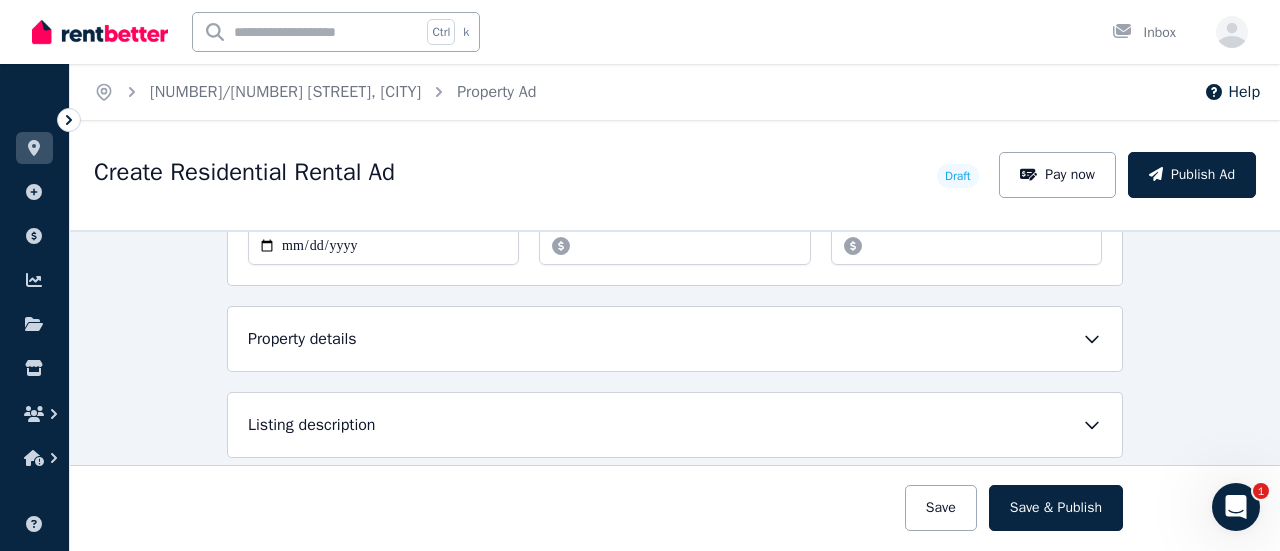 click 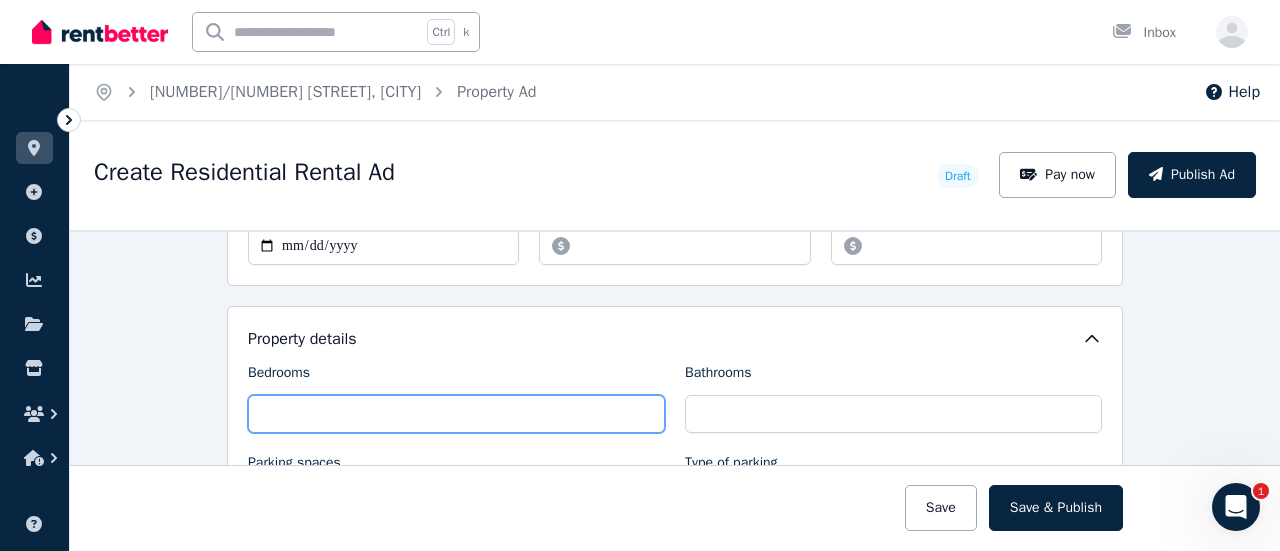 click on "Bedrooms" at bounding box center (456, 414) 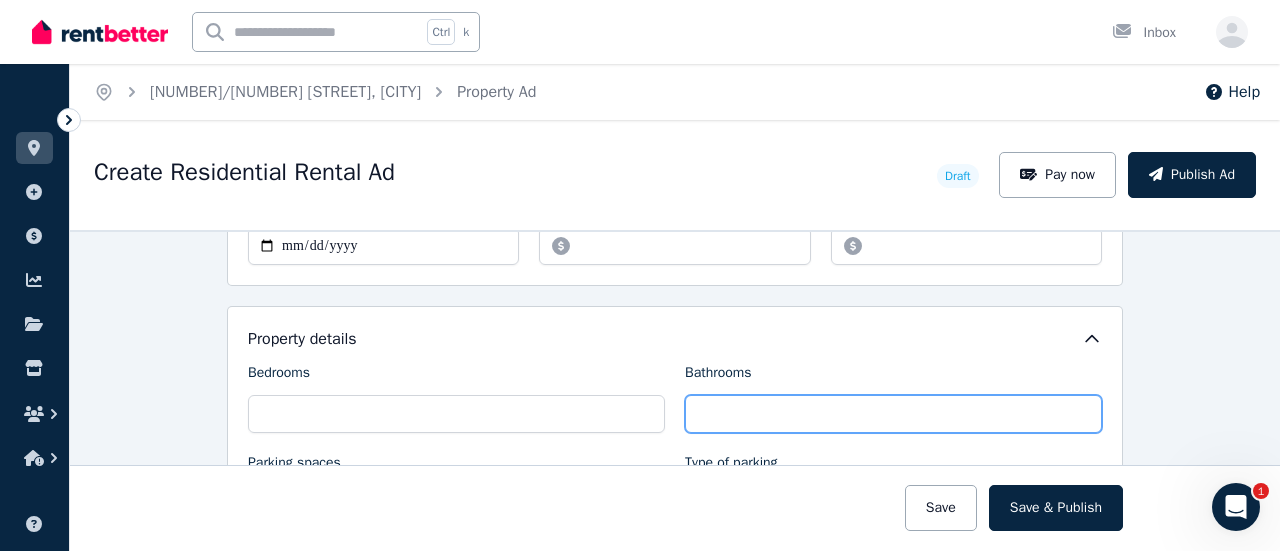 click on "Bathrooms" at bounding box center (893, 414) 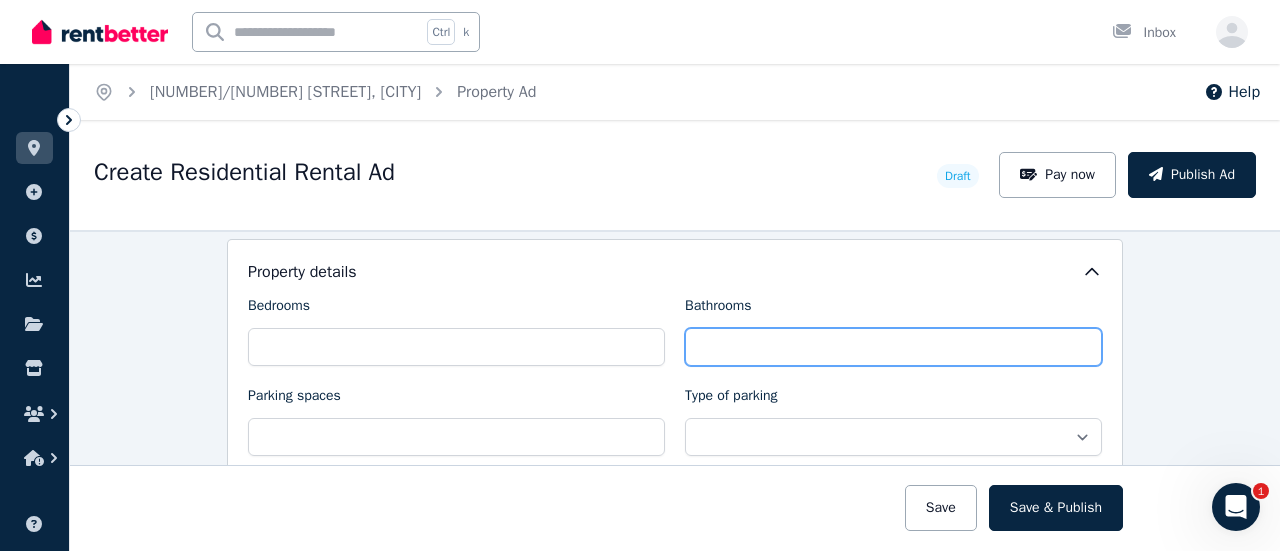 scroll, scrollTop: 814, scrollLeft: 0, axis: vertical 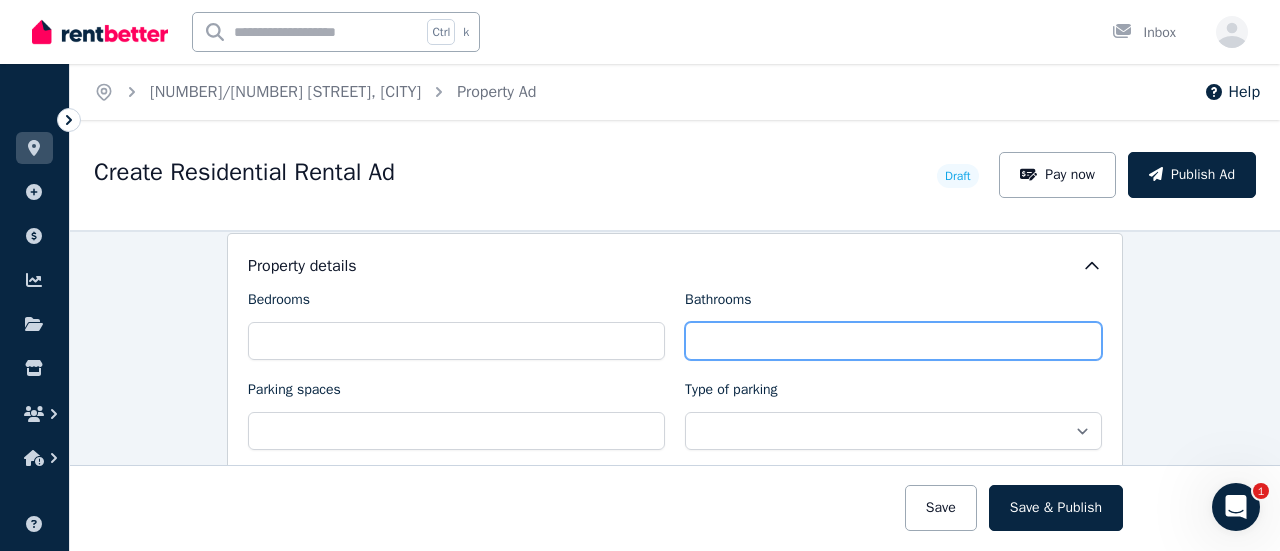 type on "*" 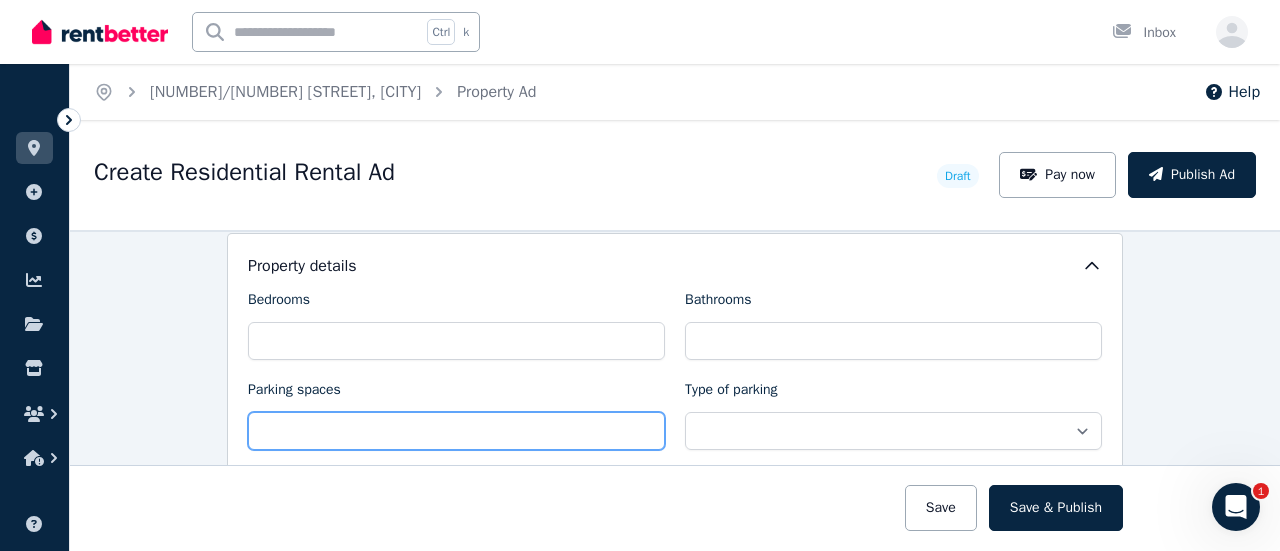 click on "Parking spaces" at bounding box center (456, 431) 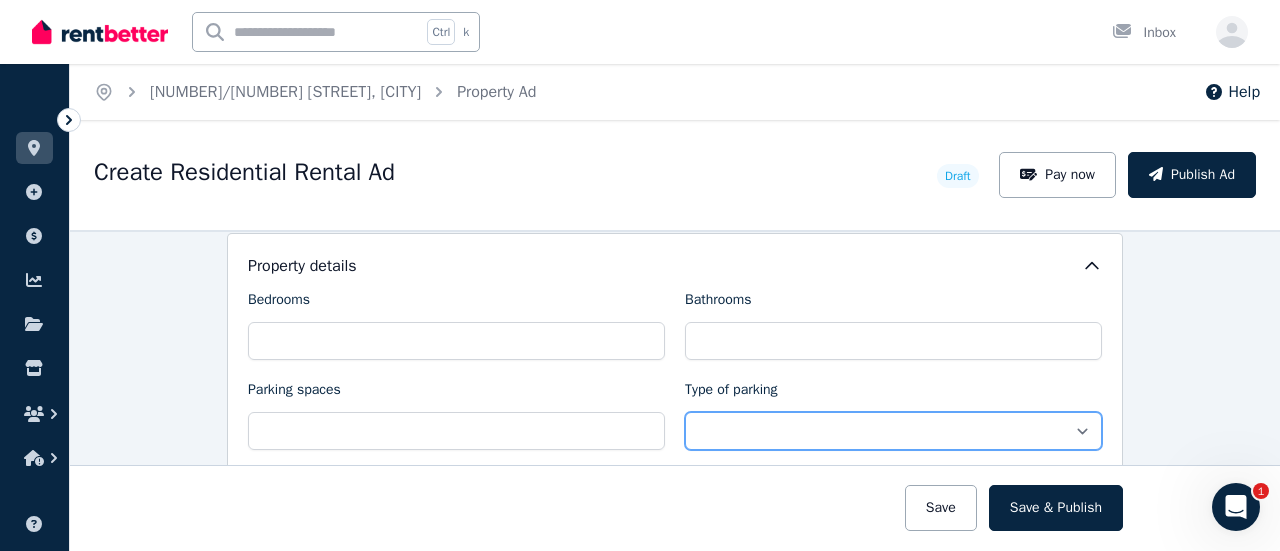 click on "**********" at bounding box center [893, 431] 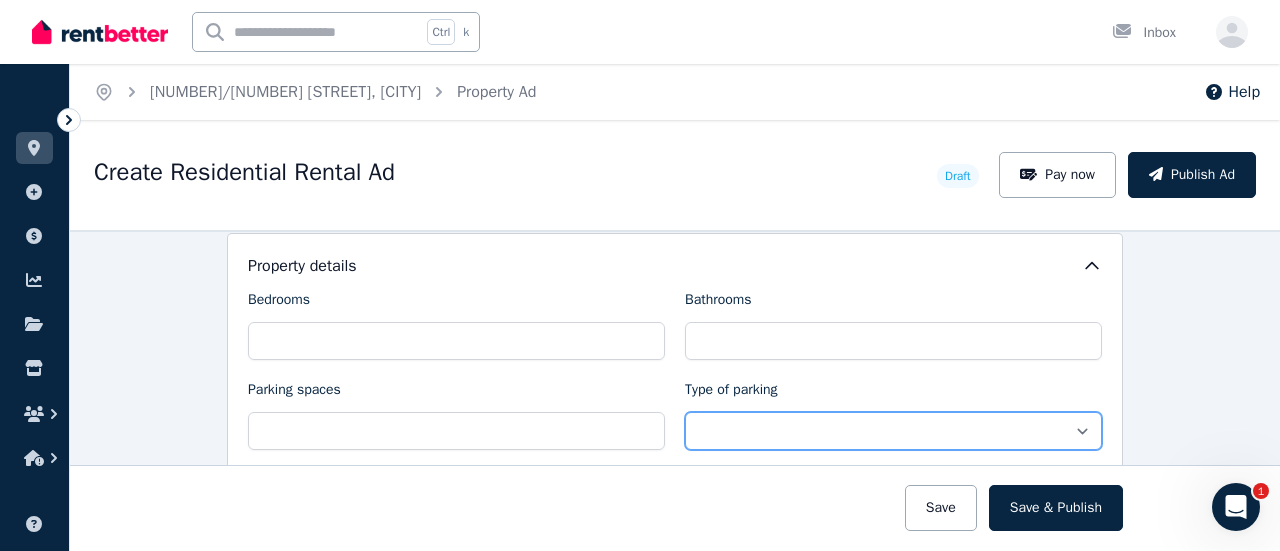 select on "**********" 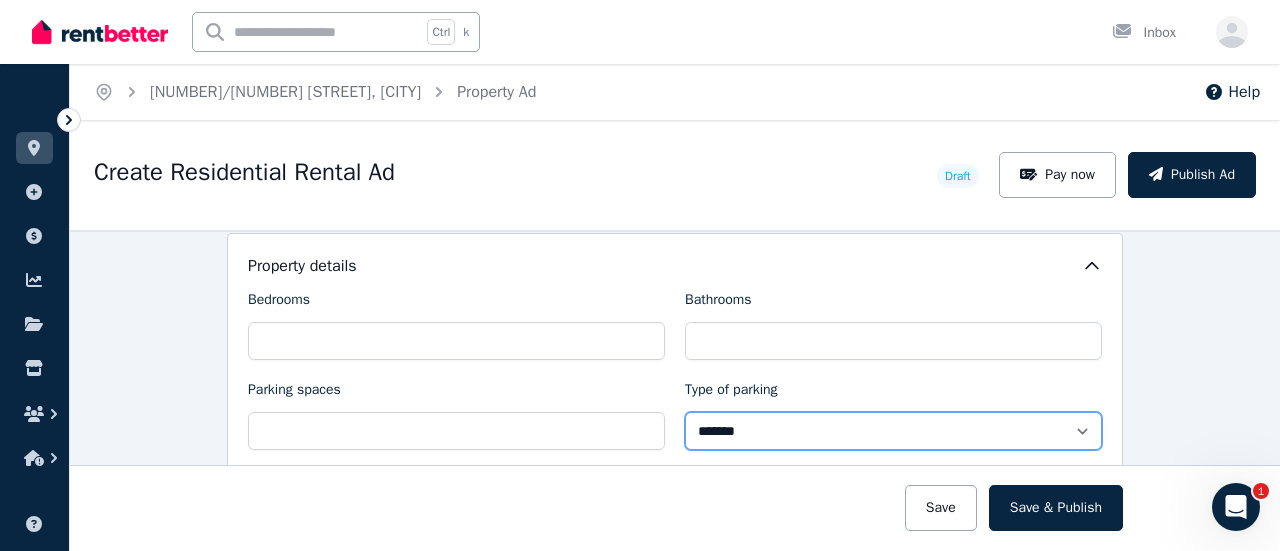 click on "**********" at bounding box center (893, 431) 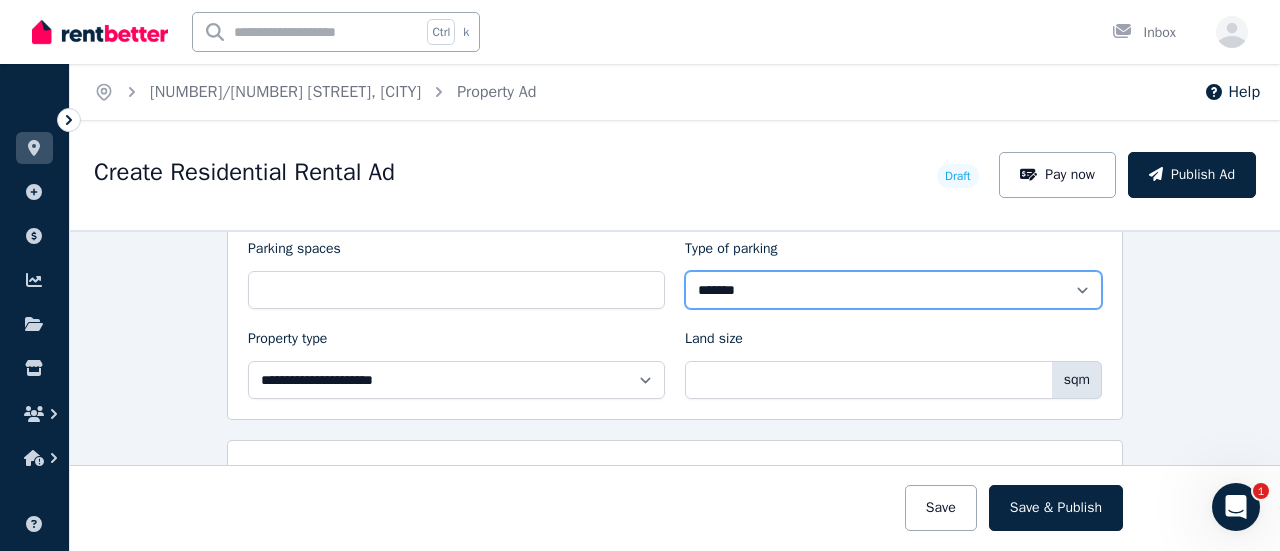 scroll, scrollTop: 959, scrollLeft: 0, axis: vertical 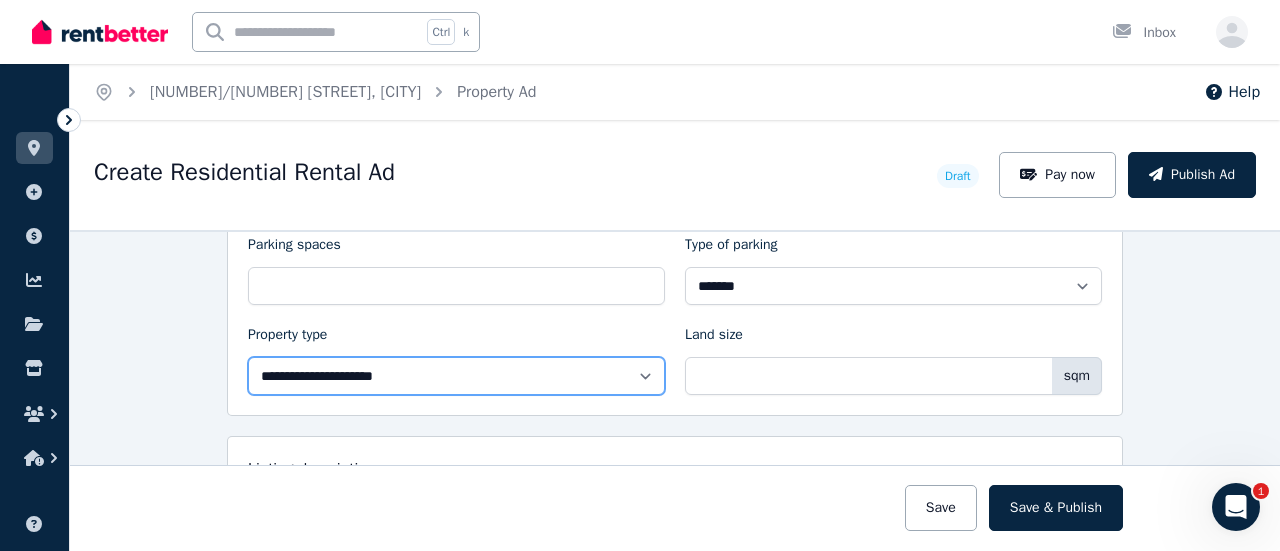 click on "**********" at bounding box center (456, 376) 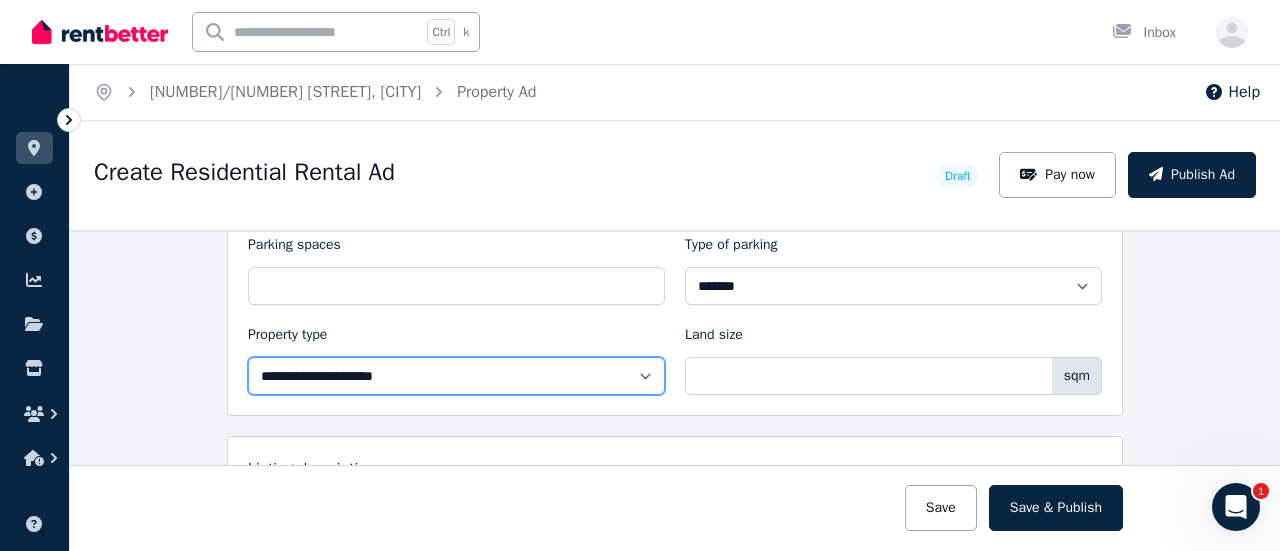 select on "**********" 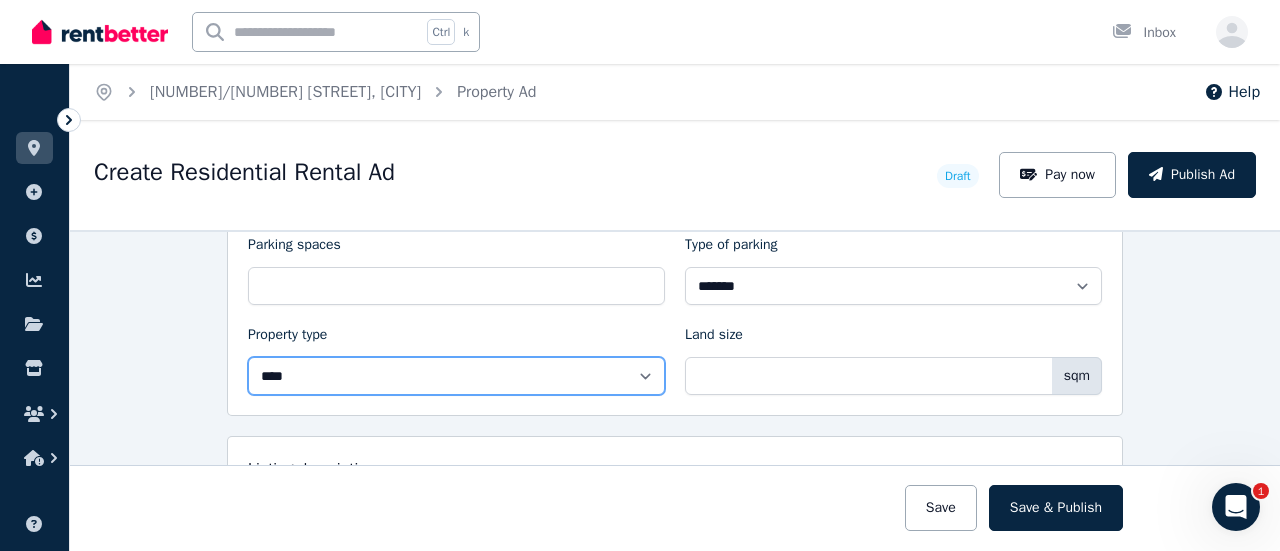 click on "**********" at bounding box center [456, 376] 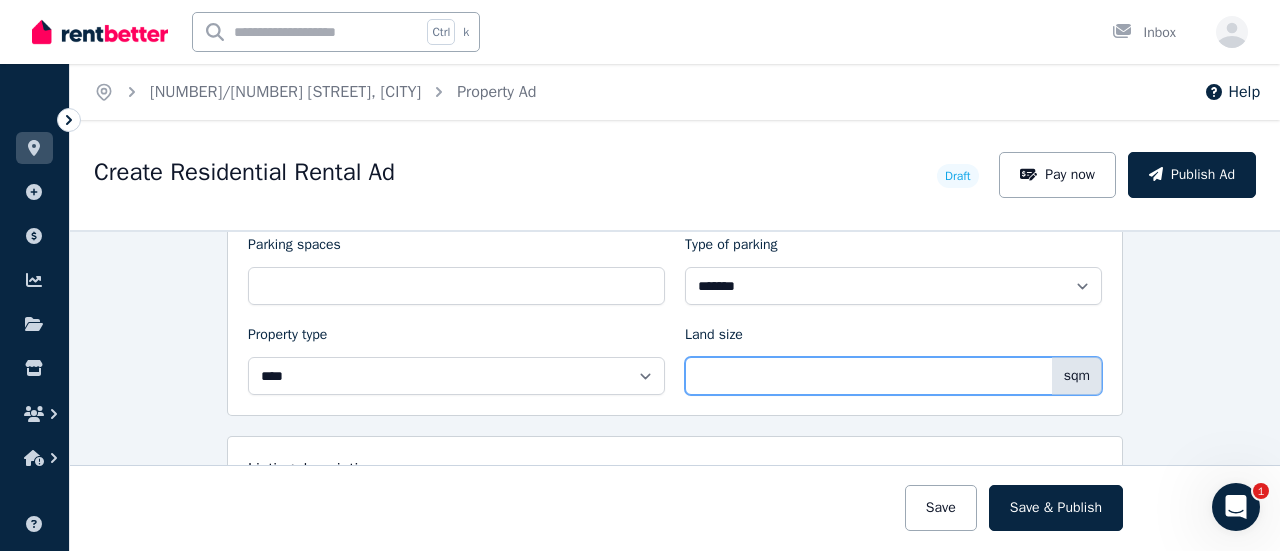 click on "Land size" at bounding box center (893, 376) 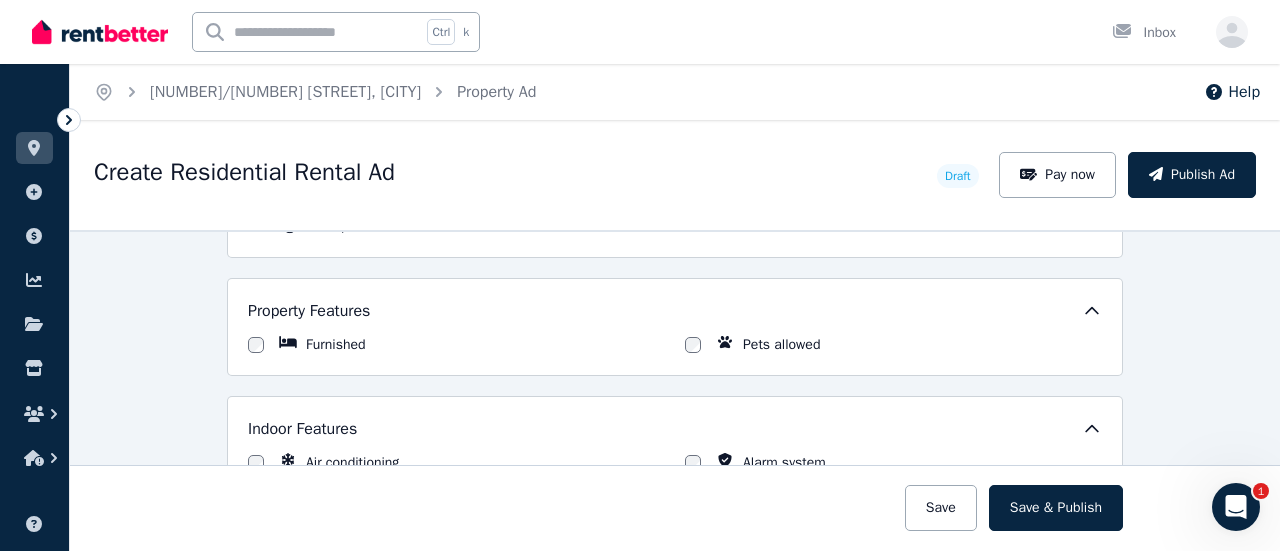 scroll, scrollTop: 1204, scrollLeft: 0, axis: vertical 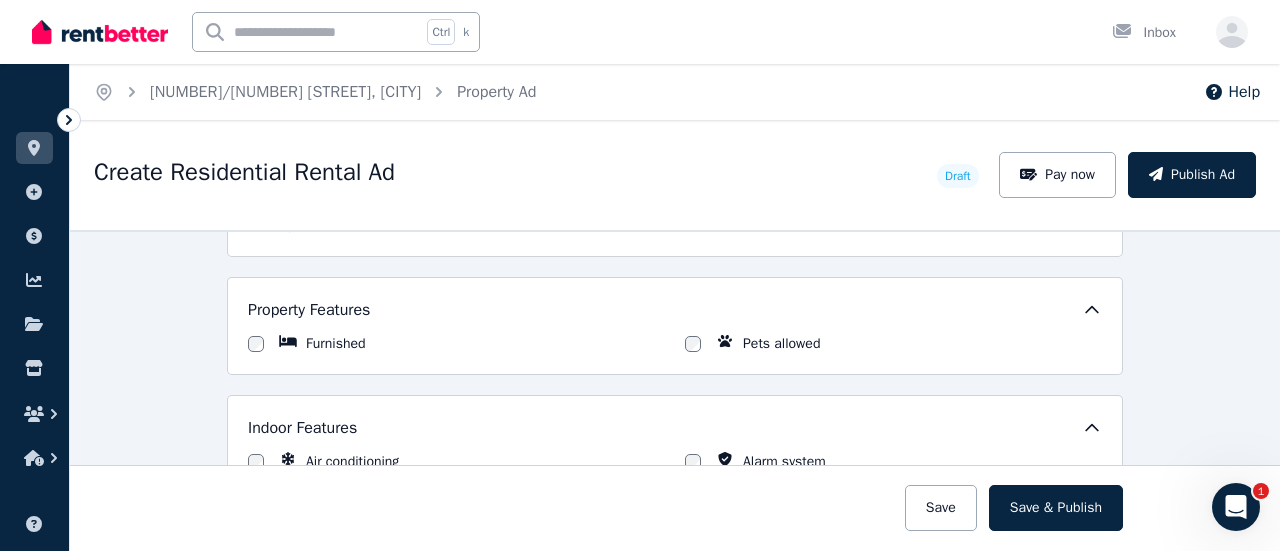 type on "**" 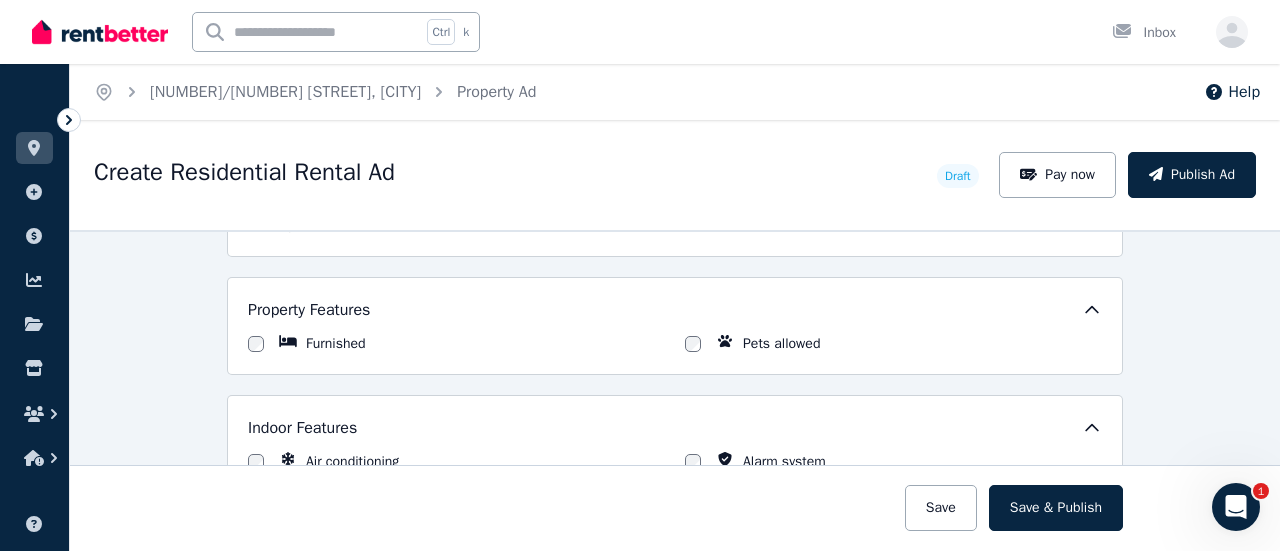 click on "Air conditioning" at bounding box center [352, 462] 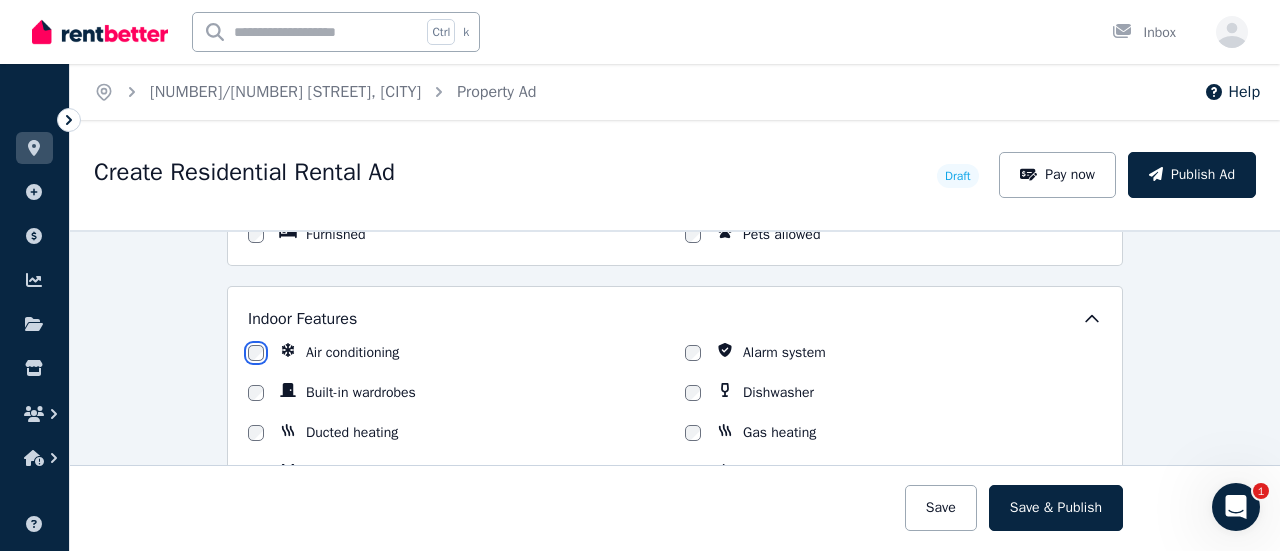 scroll, scrollTop: 1320, scrollLeft: 0, axis: vertical 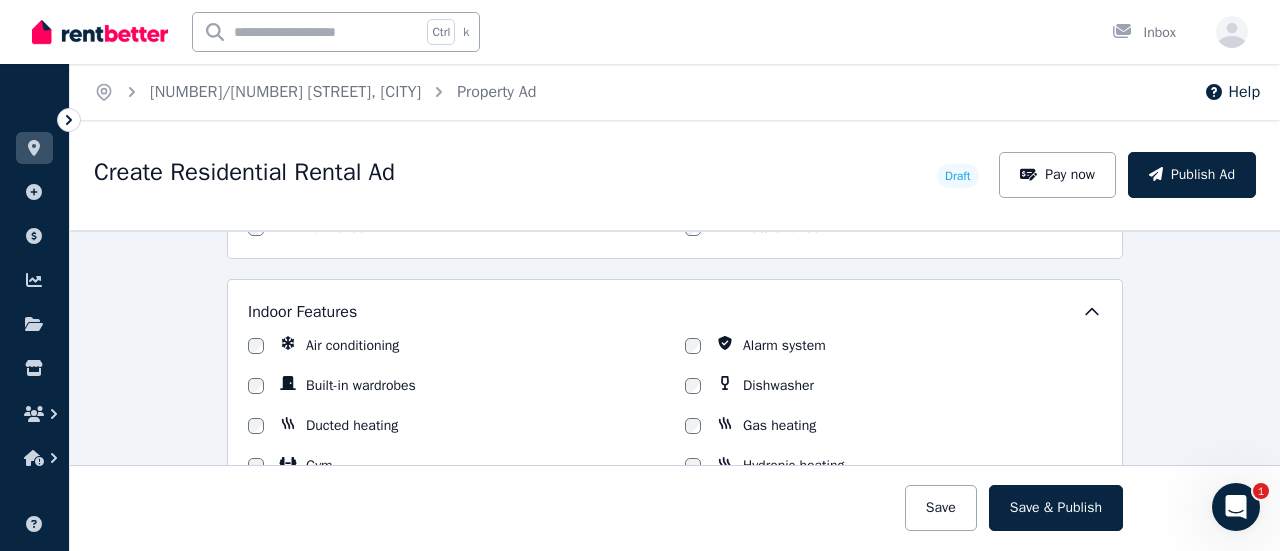 click on "Built-in wardrobes" at bounding box center (361, 386) 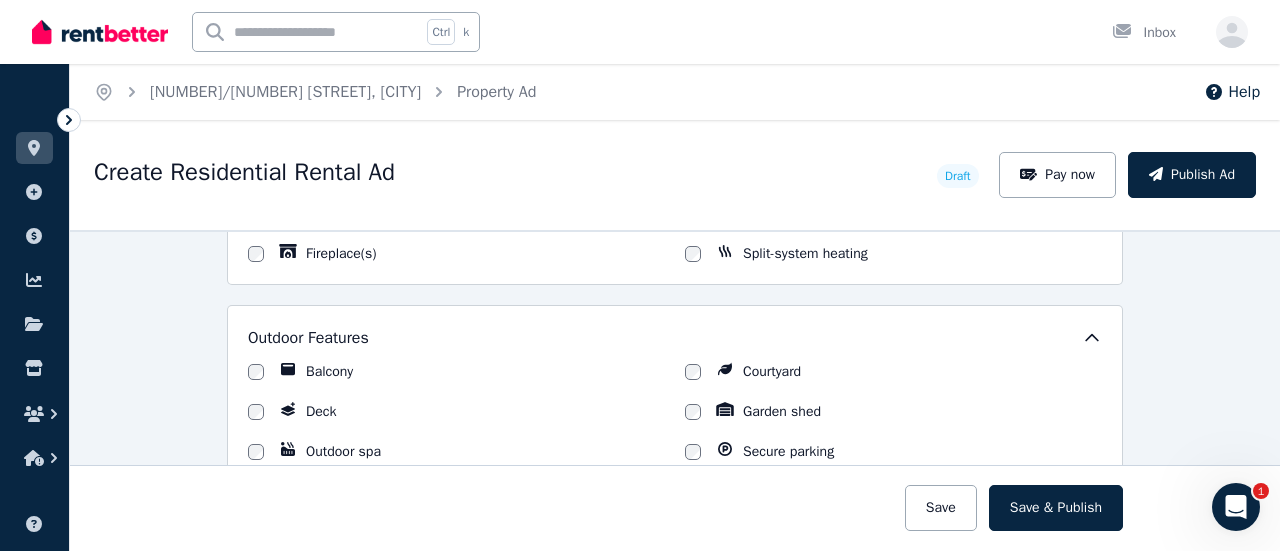 scroll, scrollTop: 1619, scrollLeft: 0, axis: vertical 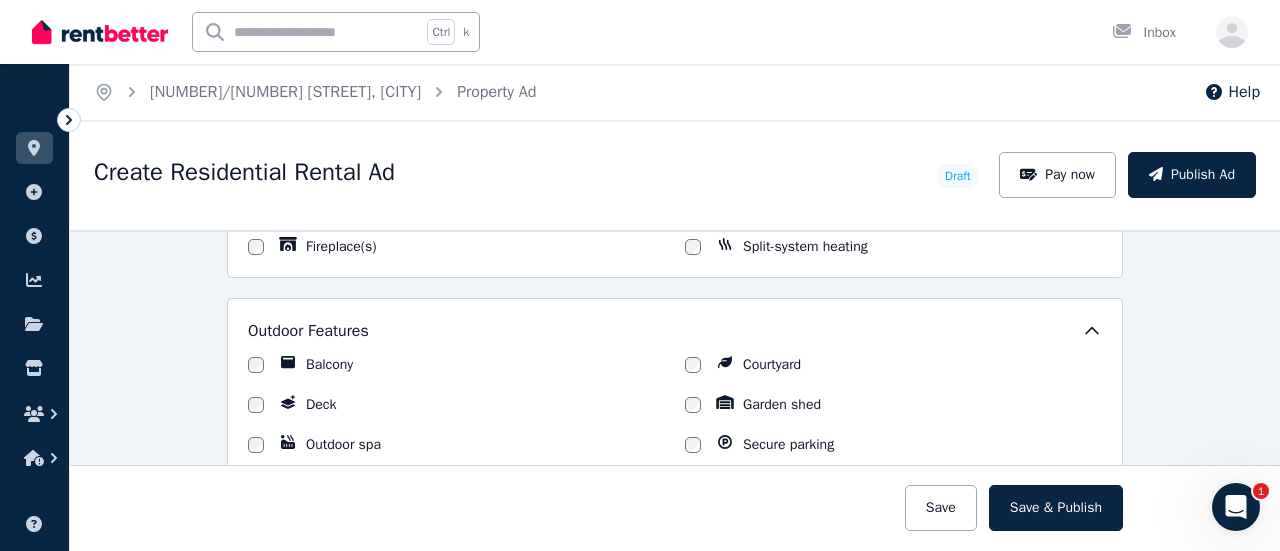 click on "Balcony" at bounding box center [329, 365] 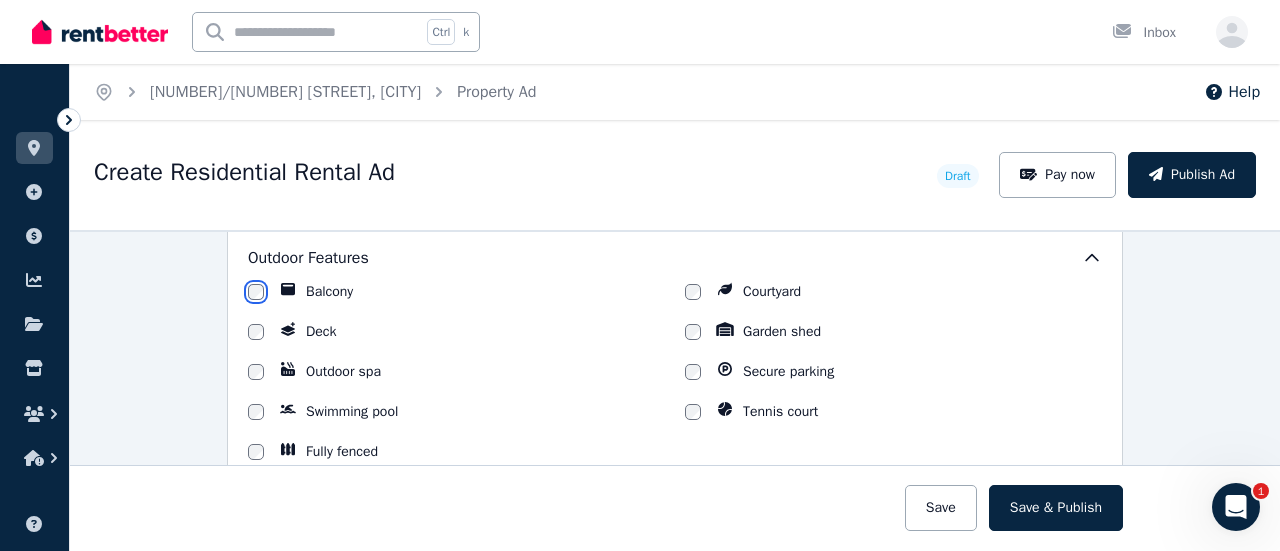 scroll, scrollTop: 1695, scrollLeft: 0, axis: vertical 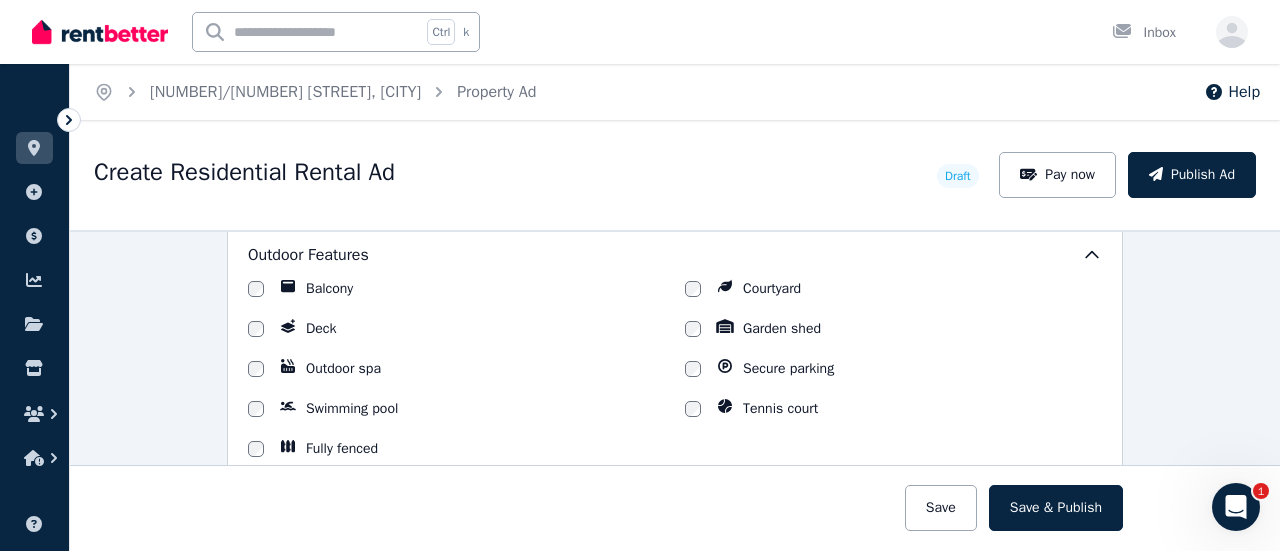 click on "Swimming pool" at bounding box center [352, 409] 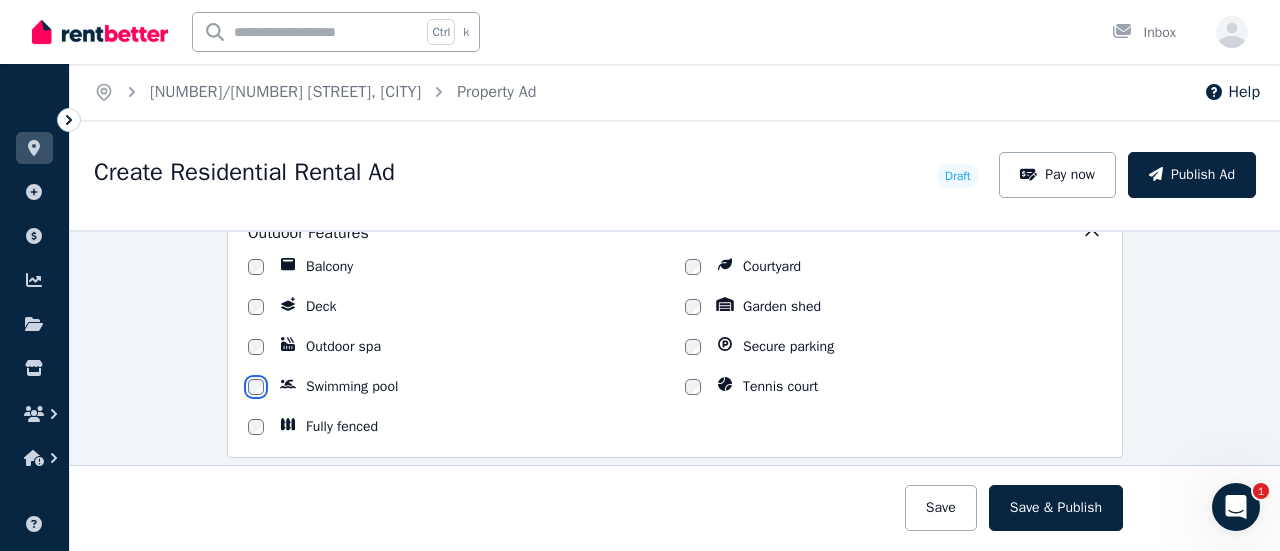 scroll, scrollTop: 1692, scrollLeft: 0, axis: vertical 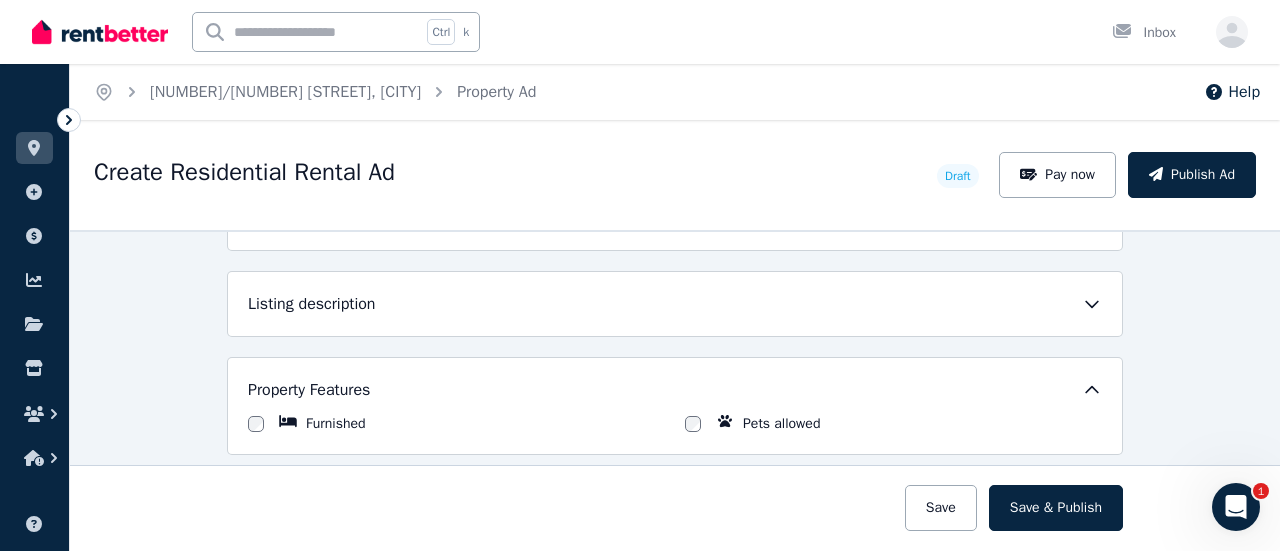 click 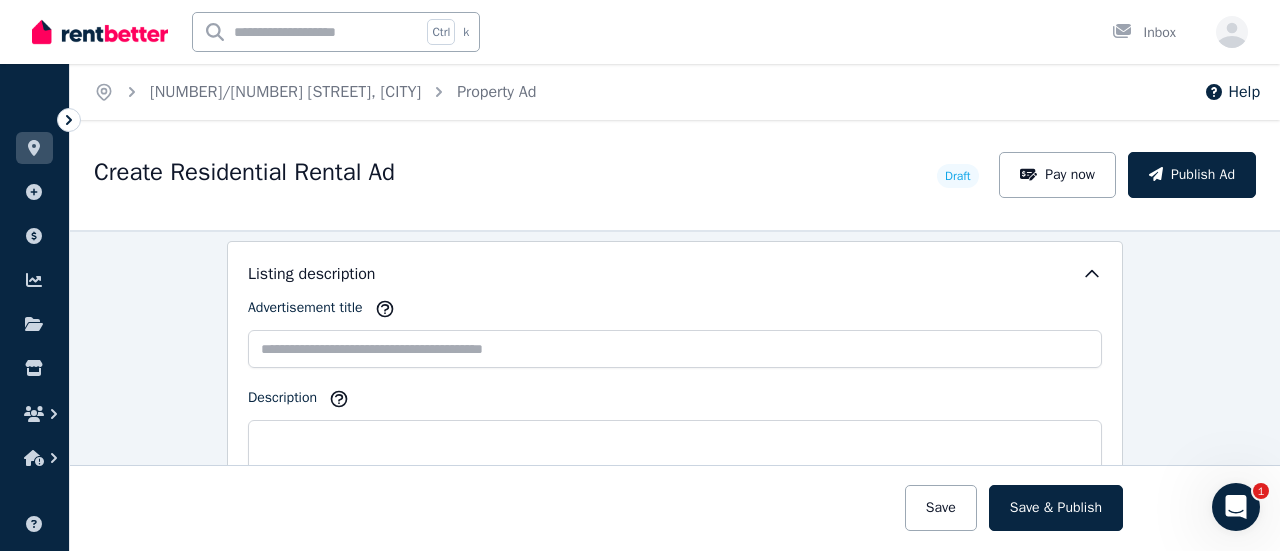 scroll, scrollTop: 1172, scrollLeft: 0, axis: vertical 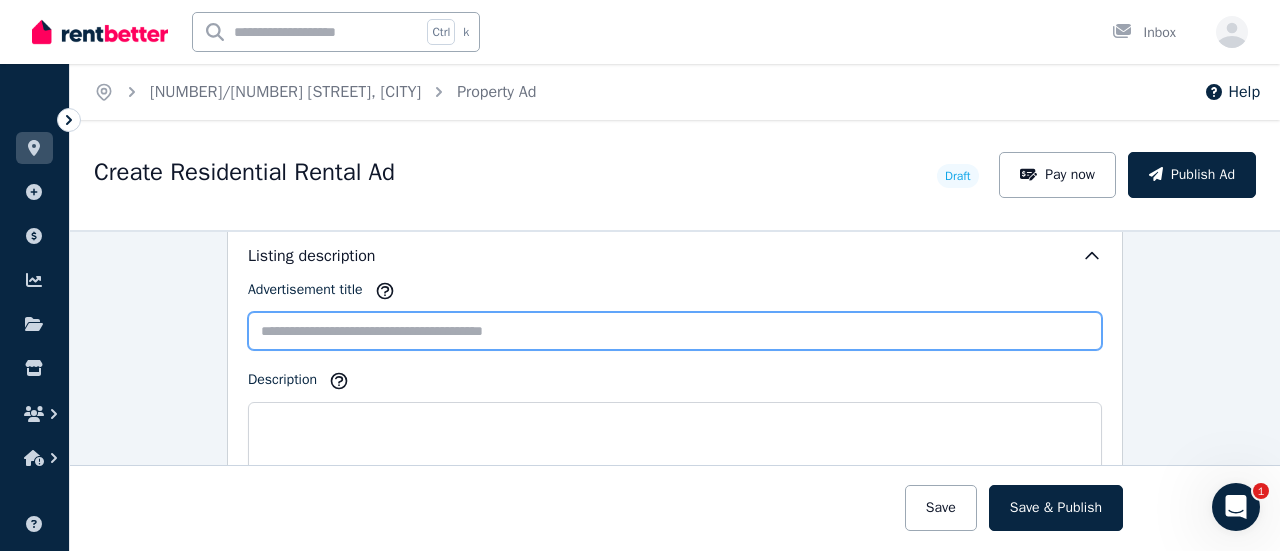 click on "Advertisement title" at bounding box center [675, 331] 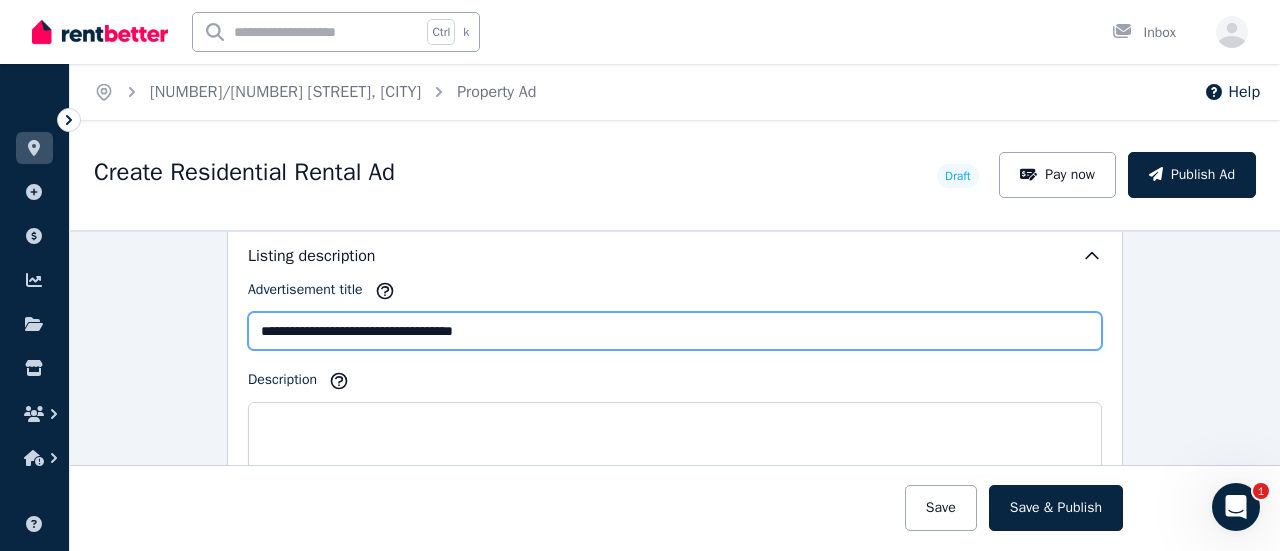 type on "**********" 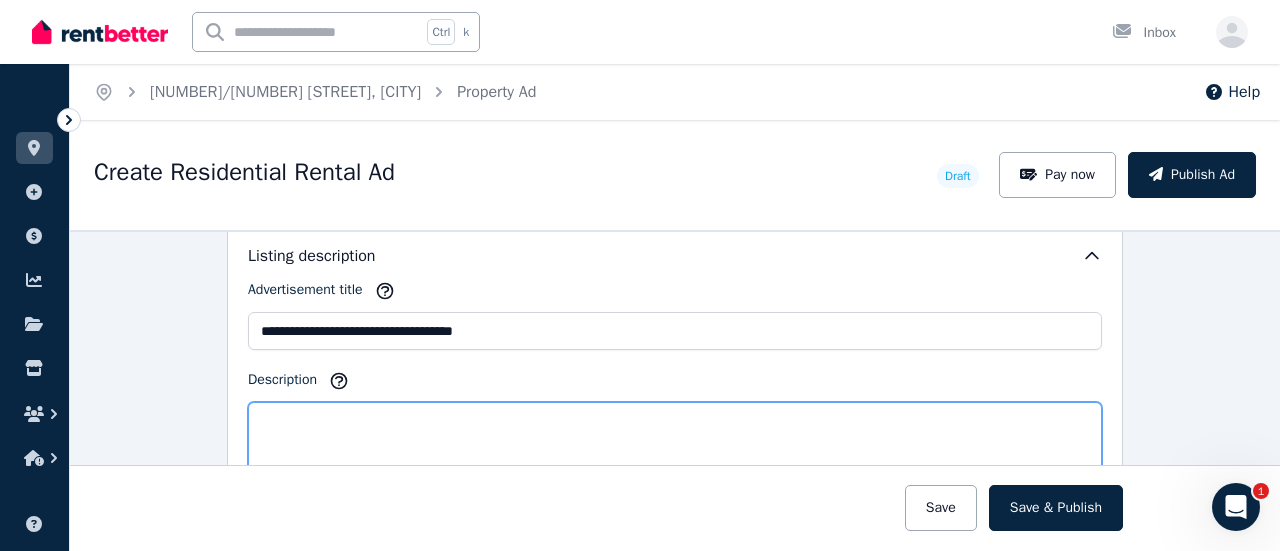 click on "Description" at bounding box center (675, 471) 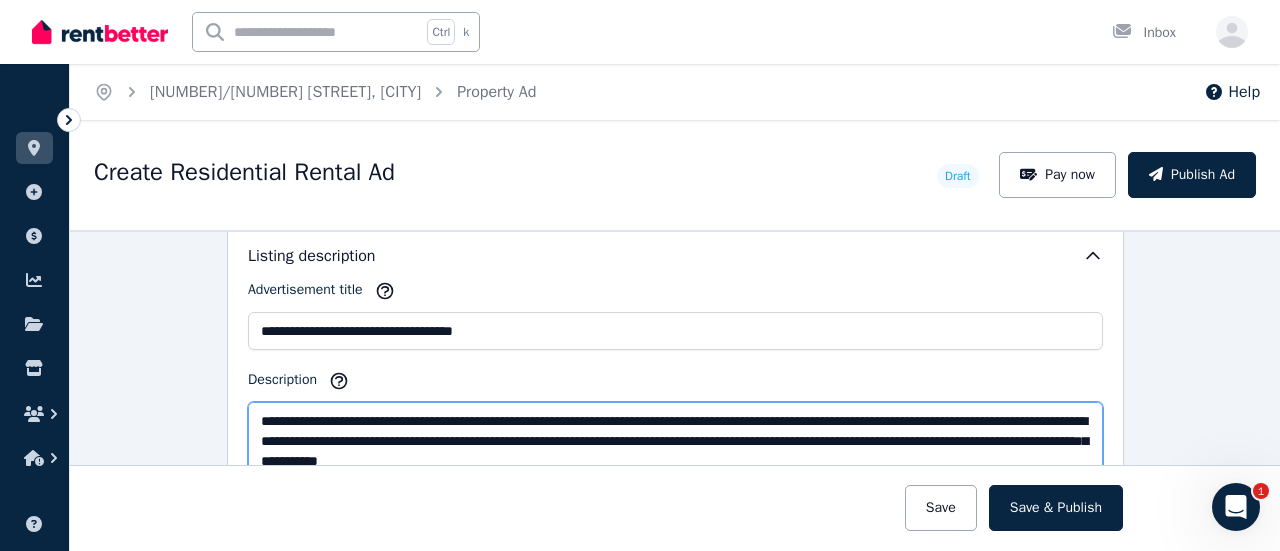 scroll, scrollTop: 131, scrollLeft: 0, axis: vertical 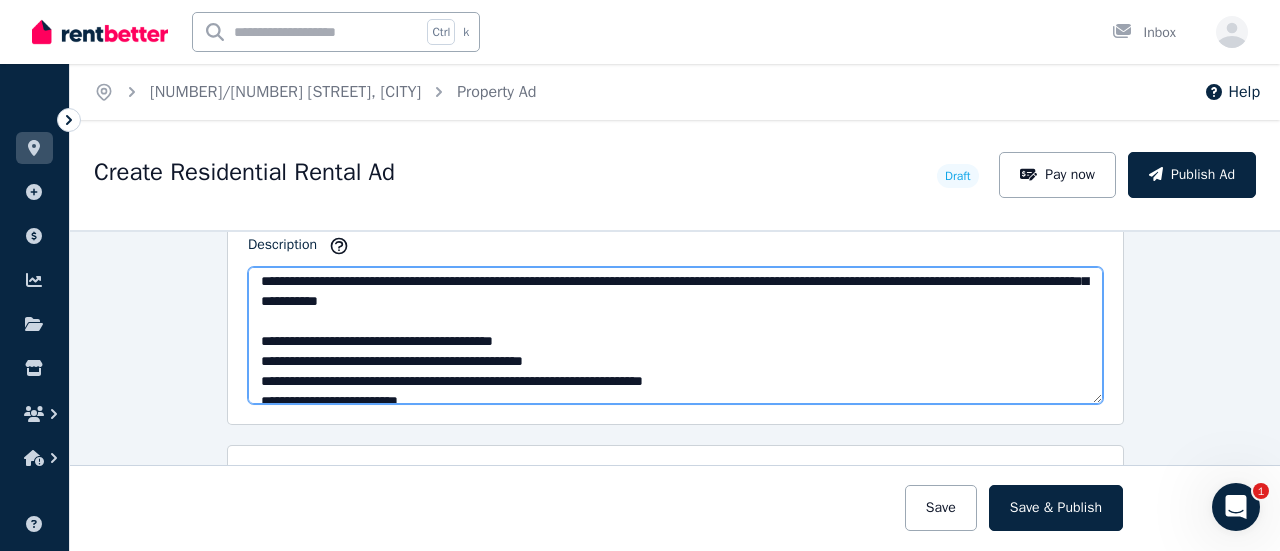 click on "**********" at bounding box center (675, 335) 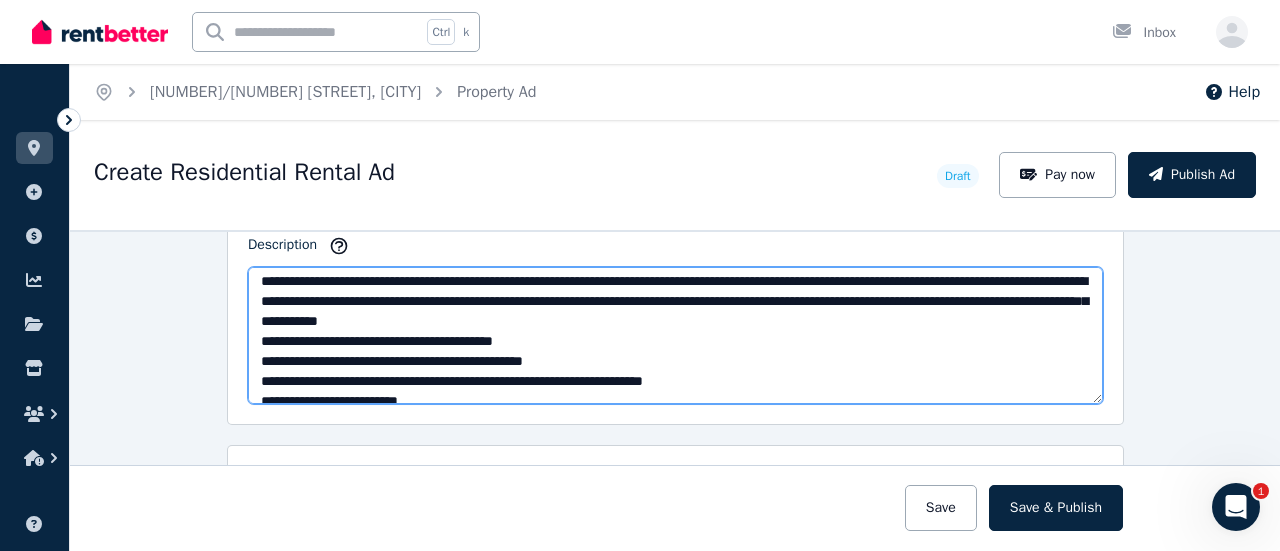 scroll, scrollTop: 0, scrollLeft: 0, axis: both 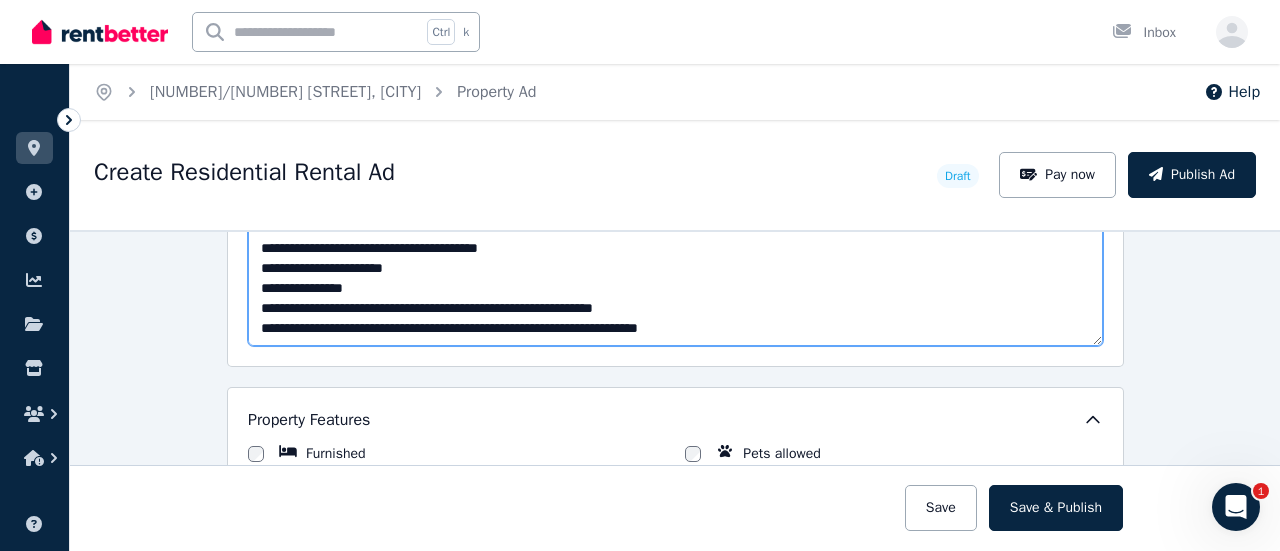 click on "**********" at bounding box center (675, 277) 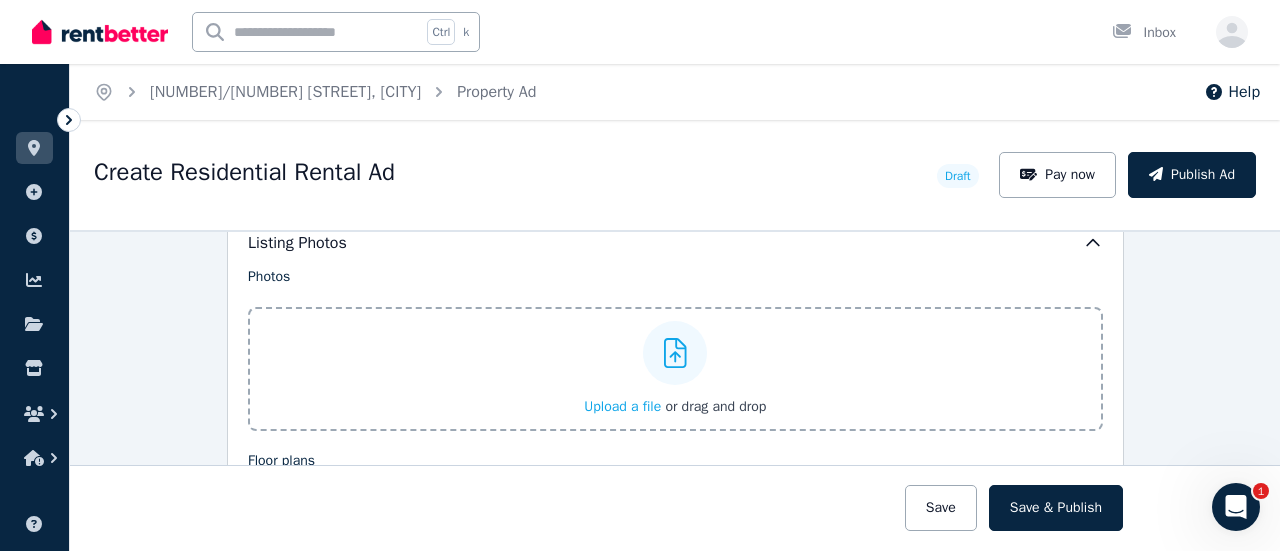 scroll, scrollTop: 2419, scrollLeft: 0, axis: vertical 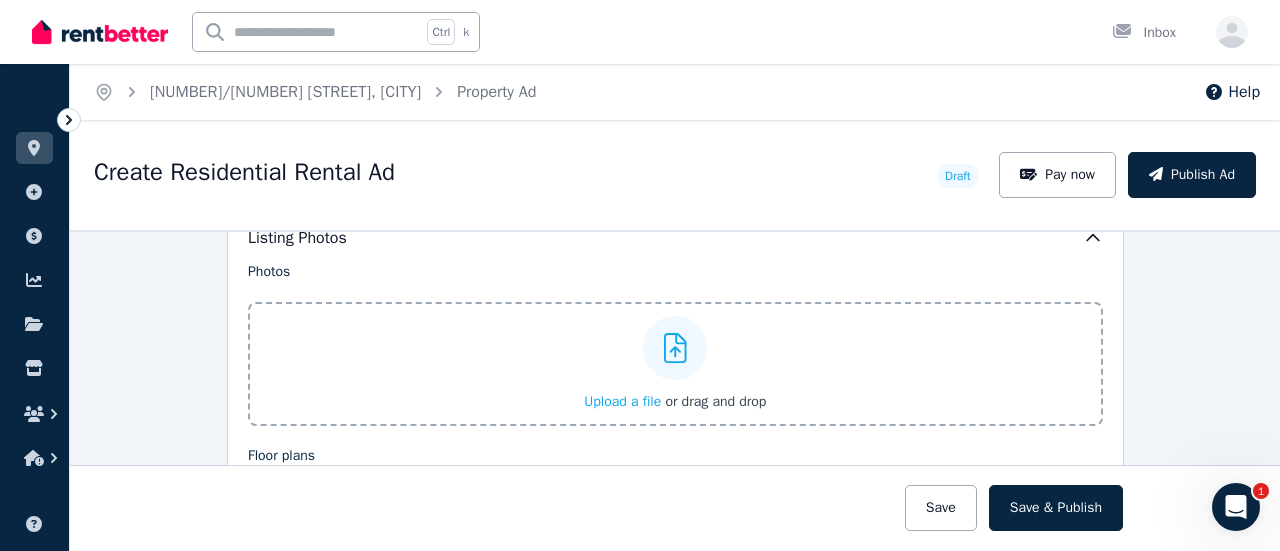 type on "**********" 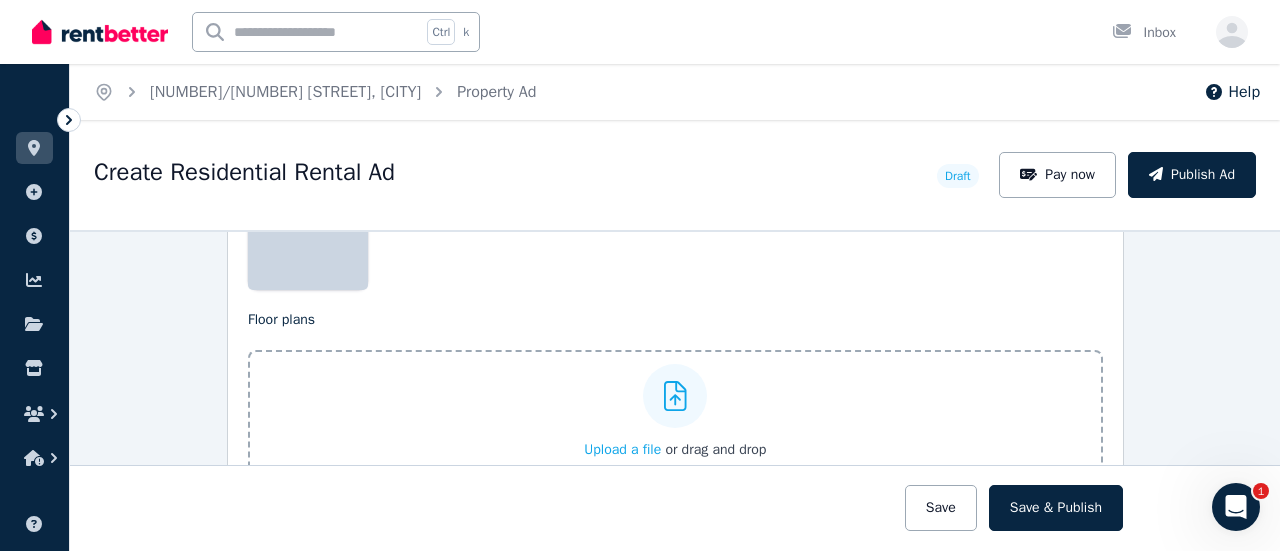 scroll, scrollTop: 2708, scrollLeft: 0, axis: vertical 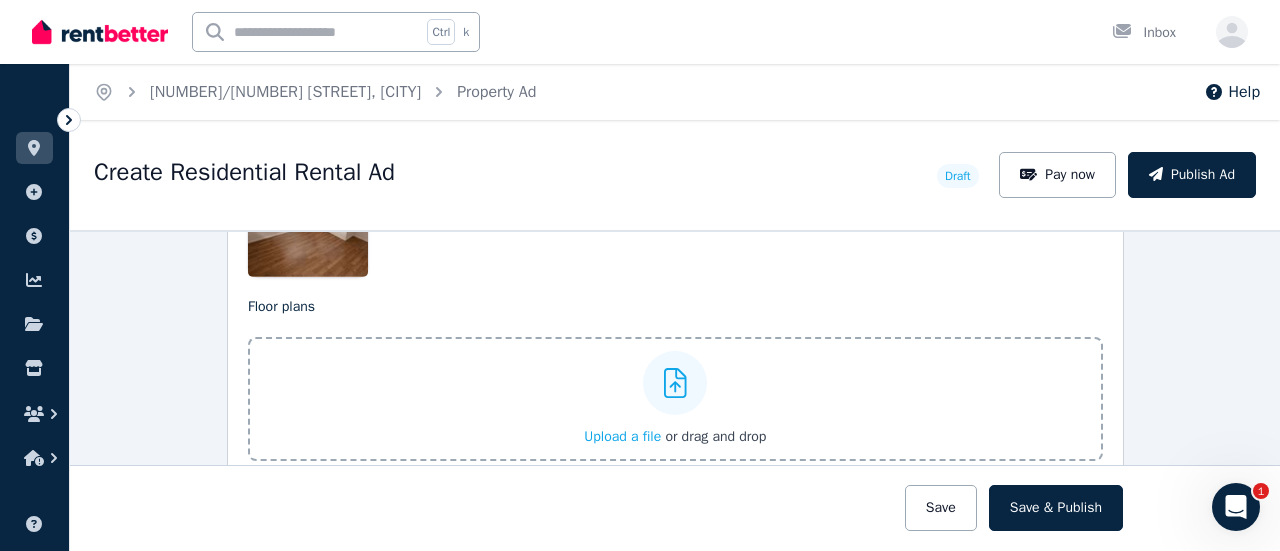 click 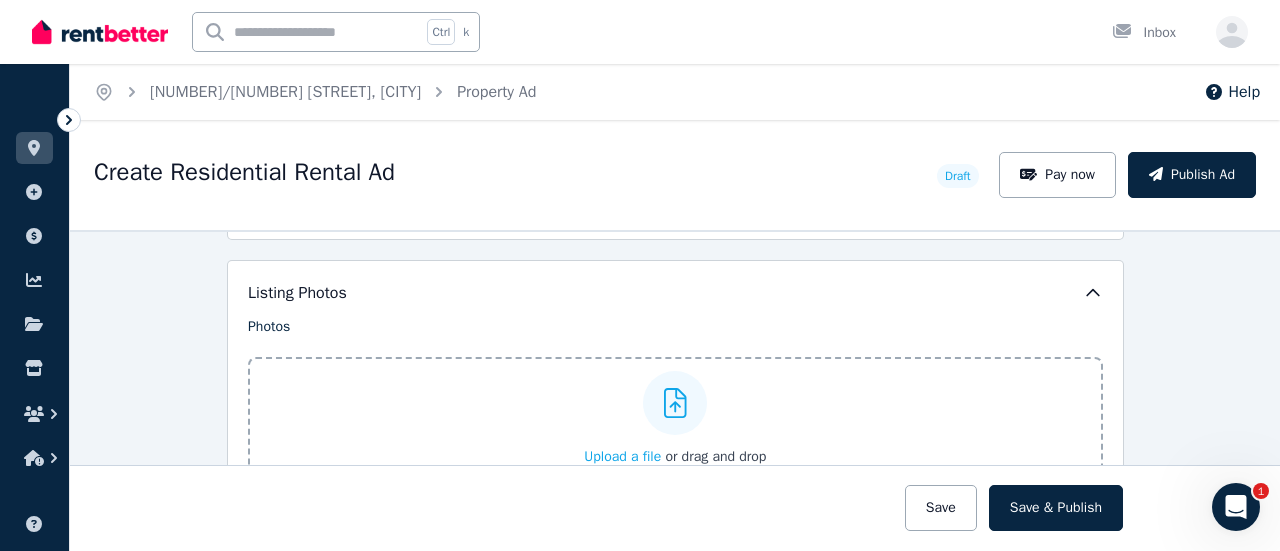 scroll, scrollTop: 2376, scrollLeft: 0, axis: vertical 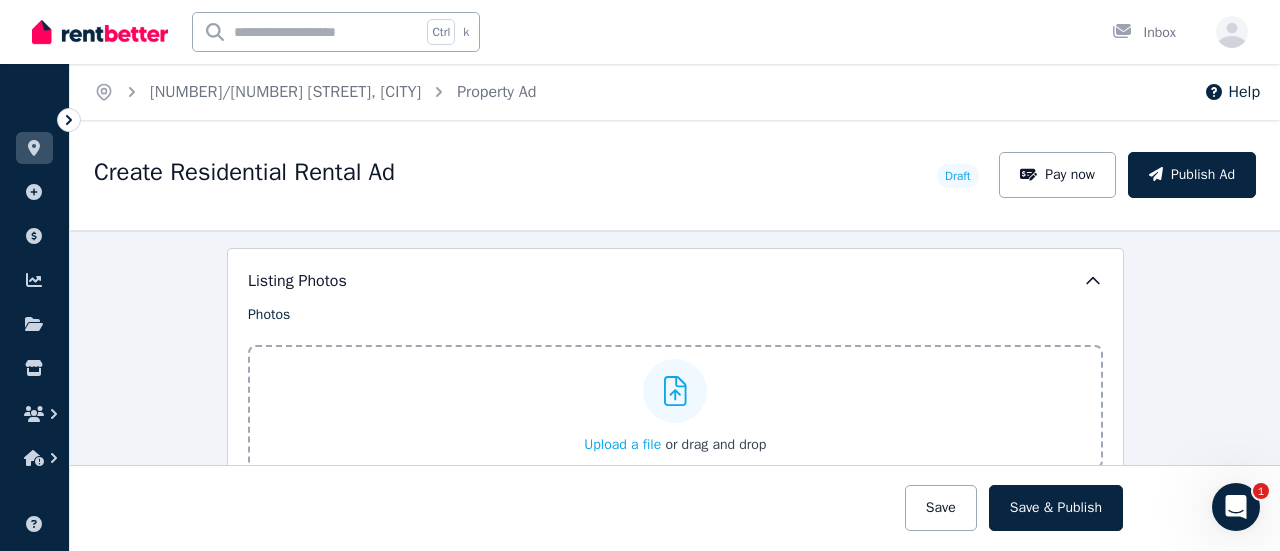 click 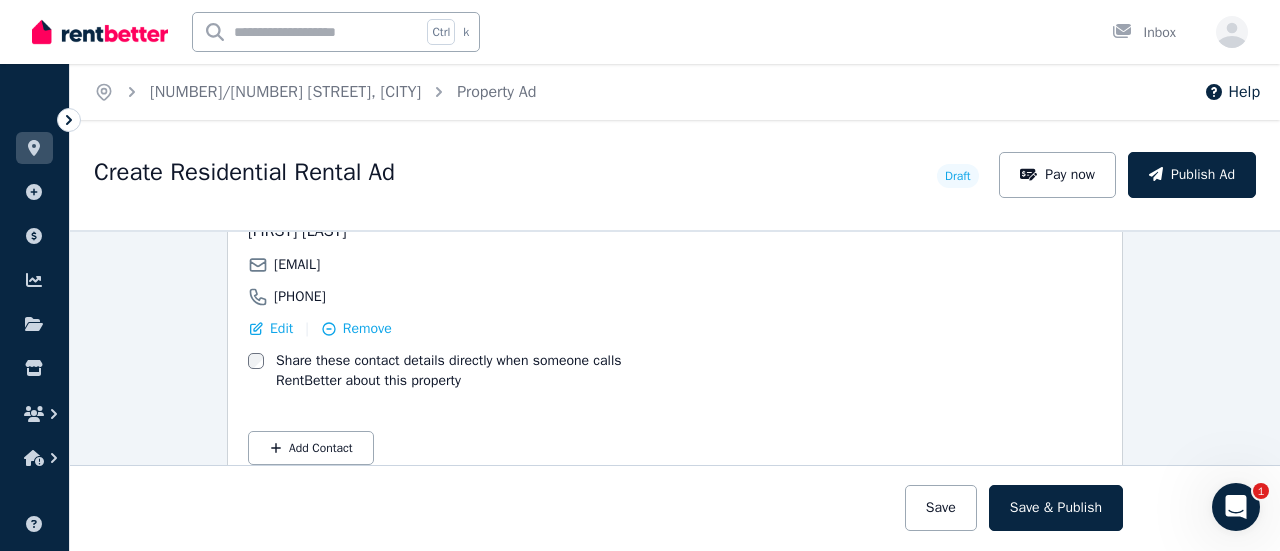 scroll, scrollTop: 3440, scrollLeft: 0, axis: vertical 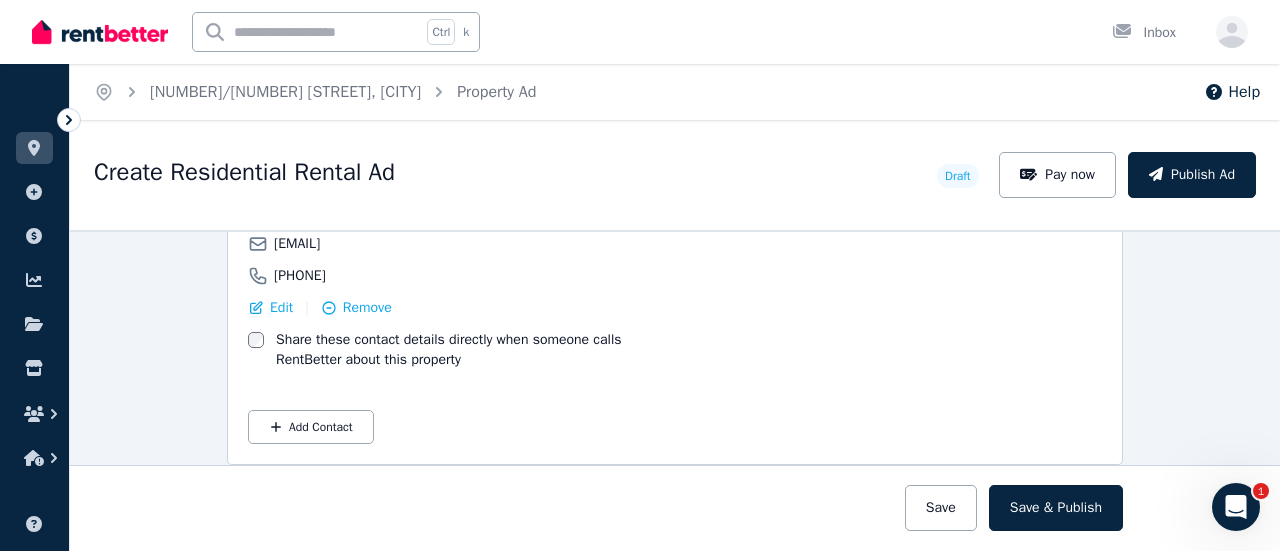 click on "Add   Contact" at bounding box center [311, 427] 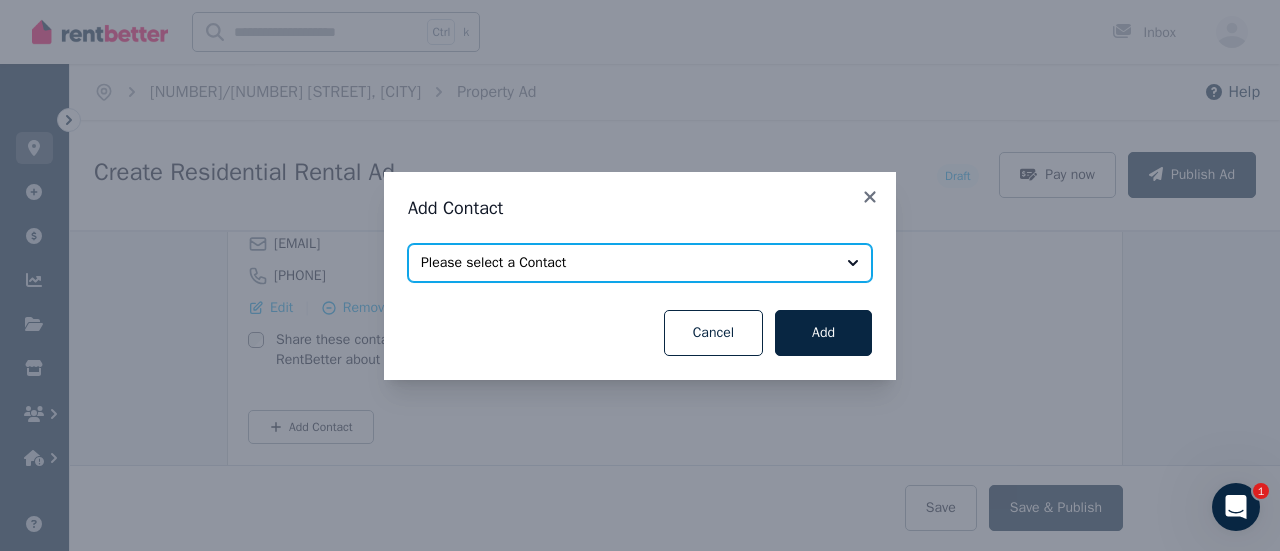 click on "Please select a Contact" at bounding box center (626, 263) 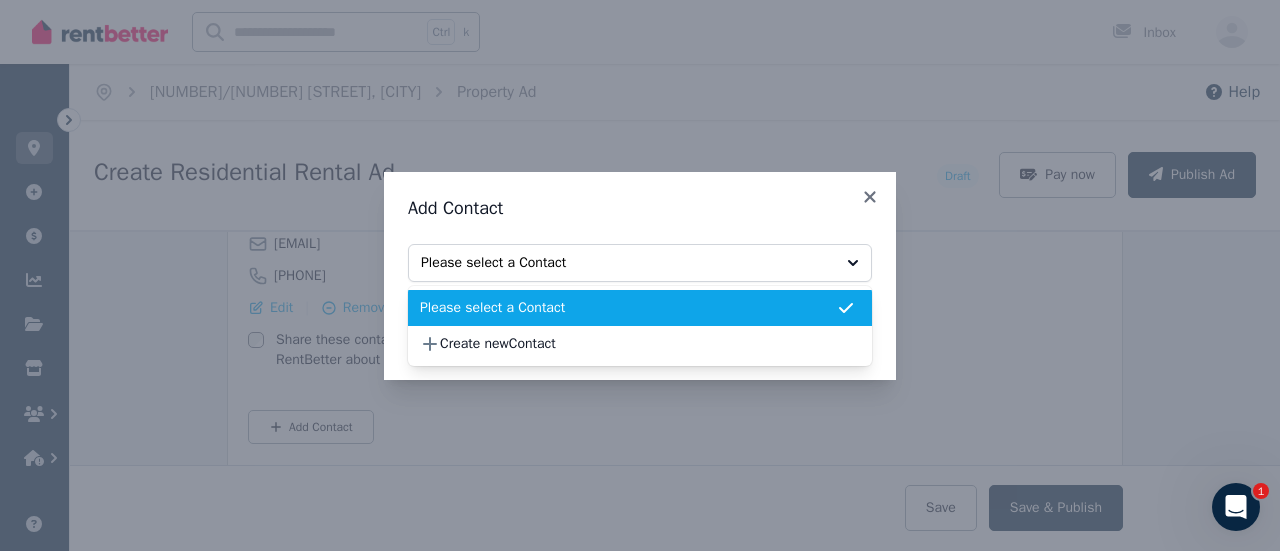 click on "Create new  Contact" at bounding box center (638, 344) 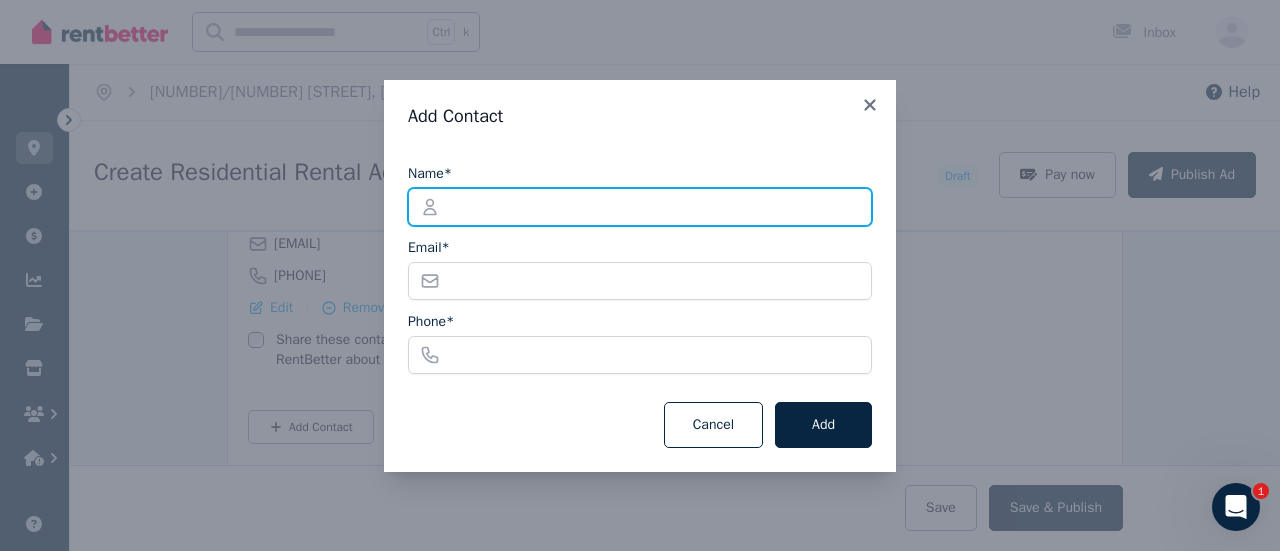 click on "Name*" at bounding box center (640, 207) 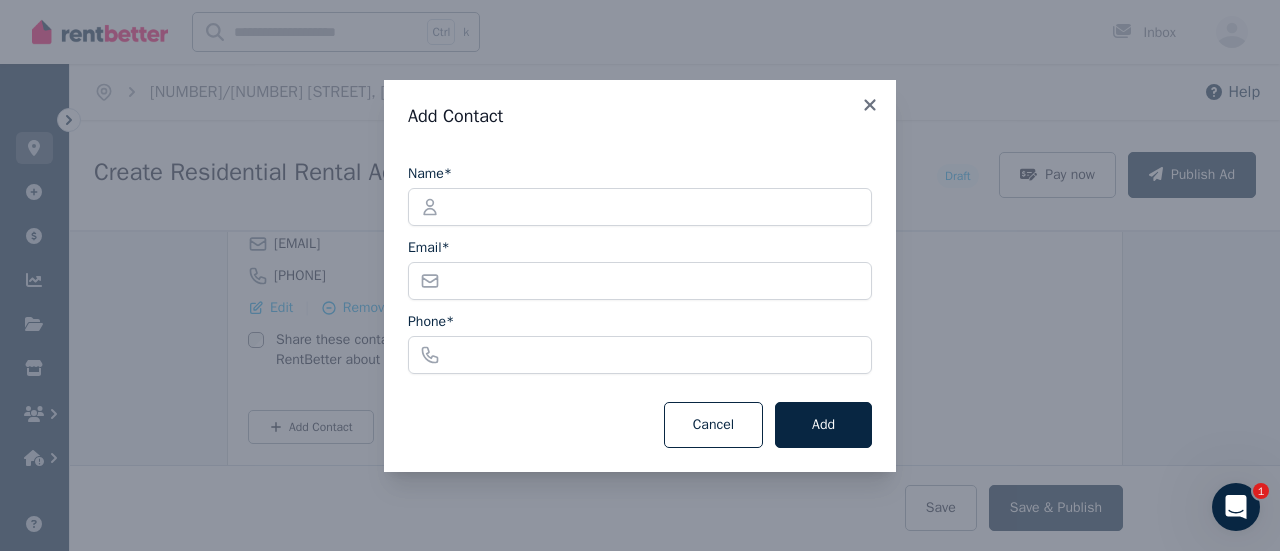 click on "Cancel" at bounding box center [713, 425] 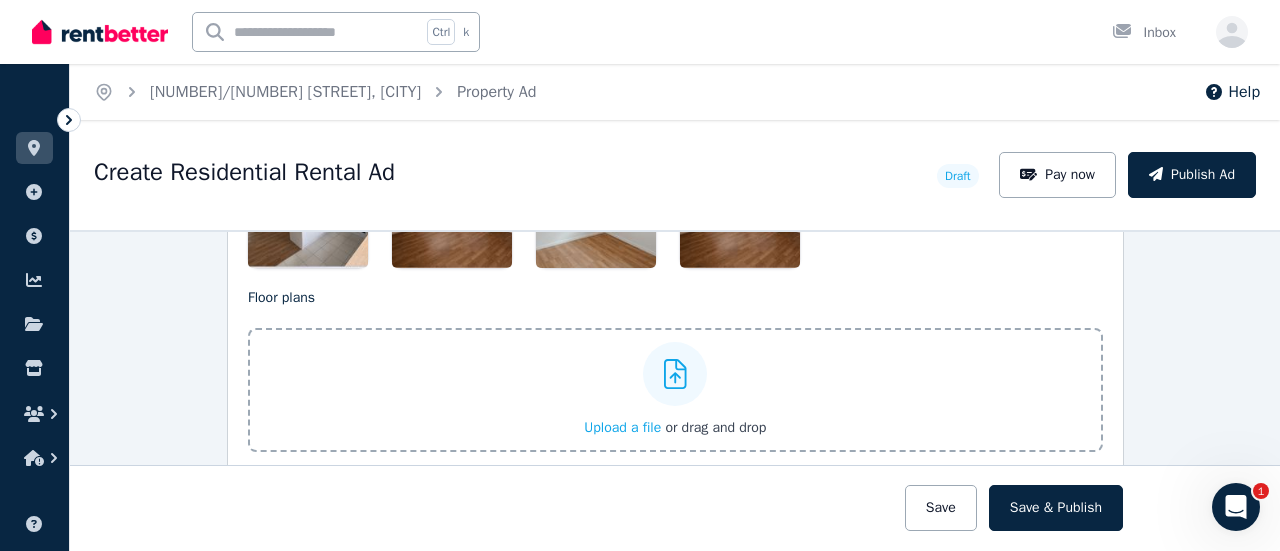 scroll, scrollTop: 2710, scrollLeft: 0, axis: vertical 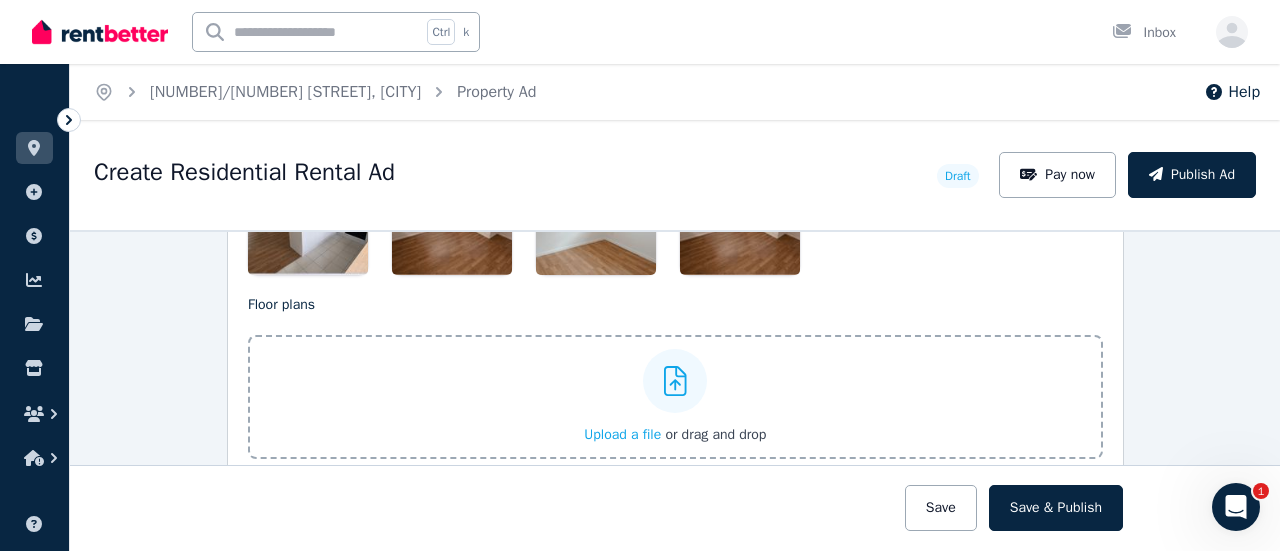 click on "Save" at bounding box center [941, 508] 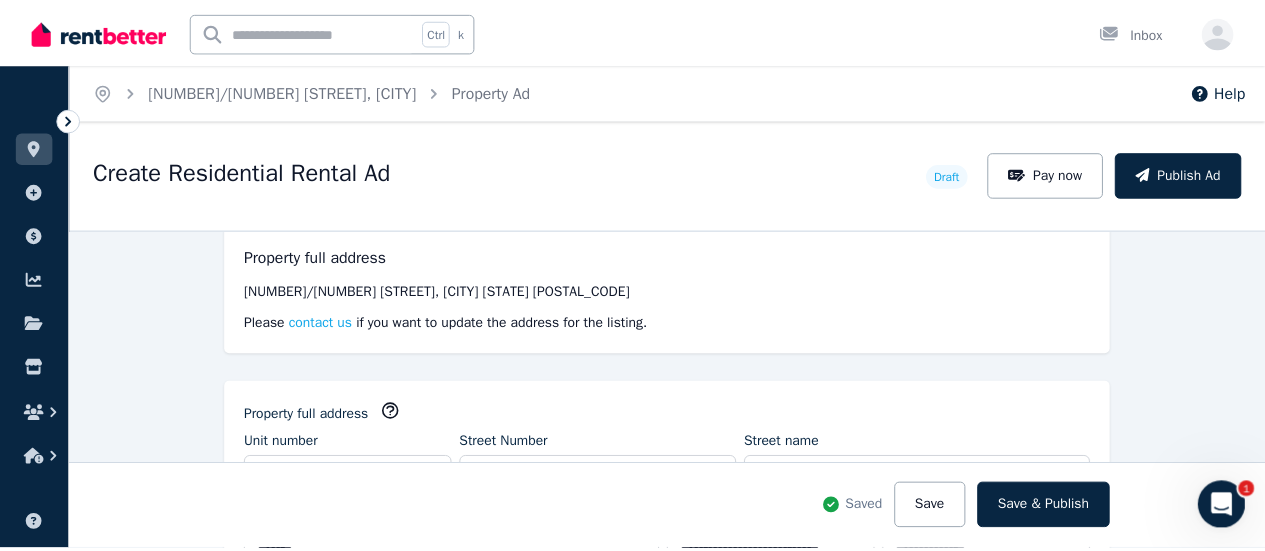 scroll, scrollTop: 201, scrollLeft: 0, axis: vertical 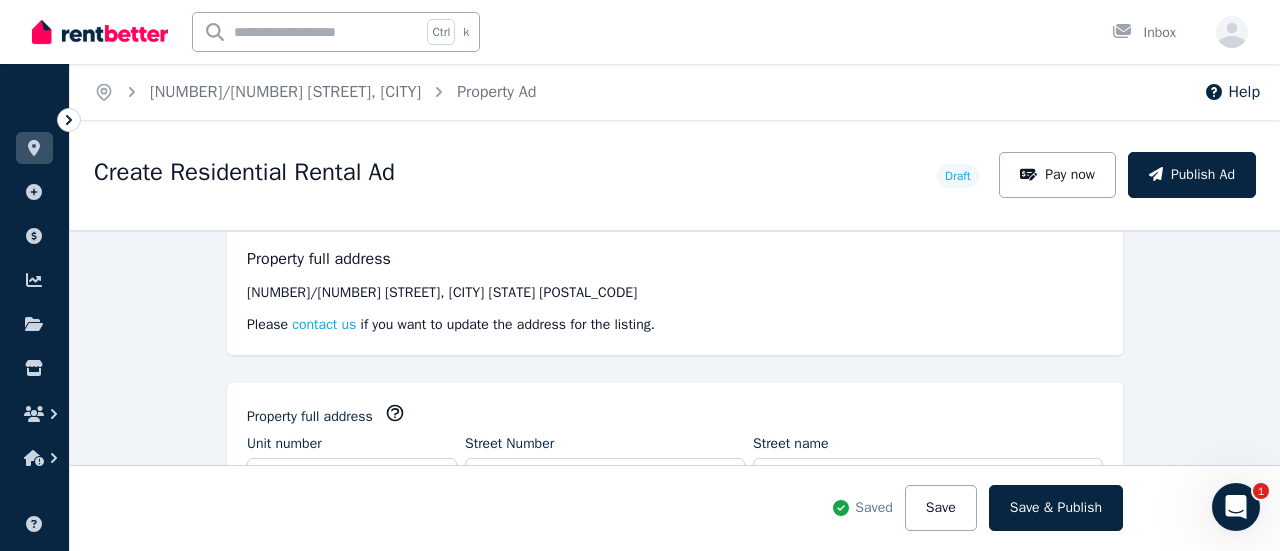 click 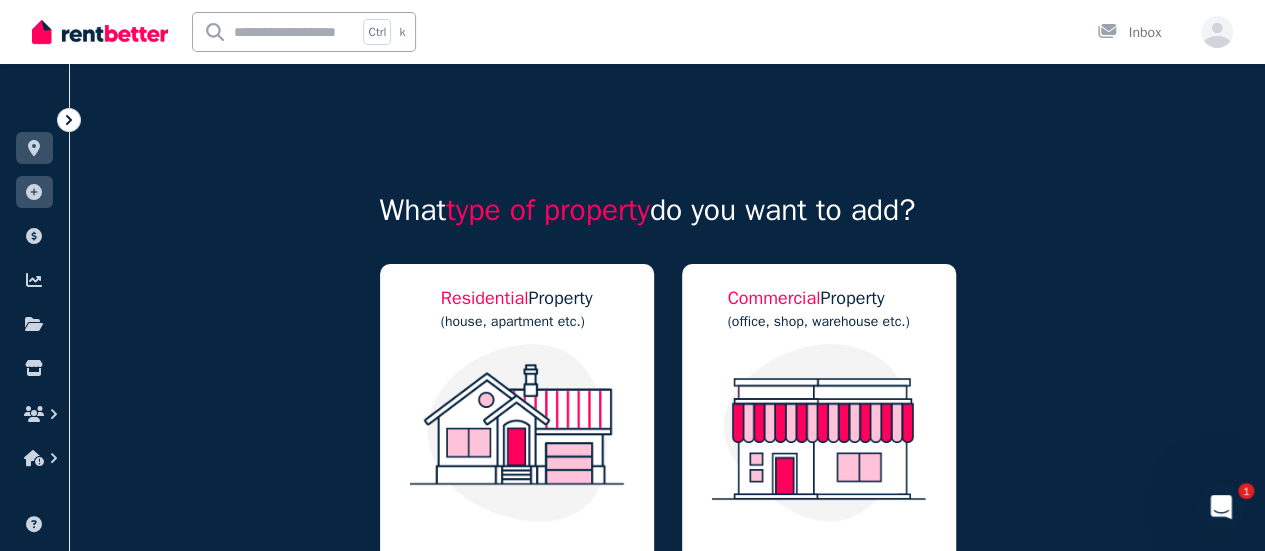 click 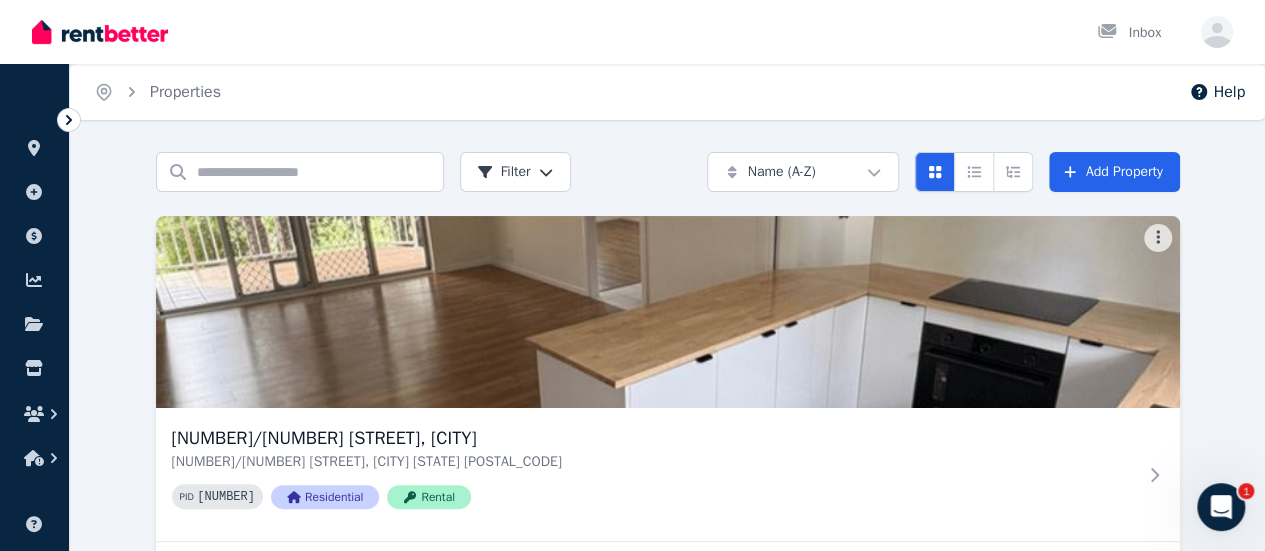 click at bounding box center [668, 312] 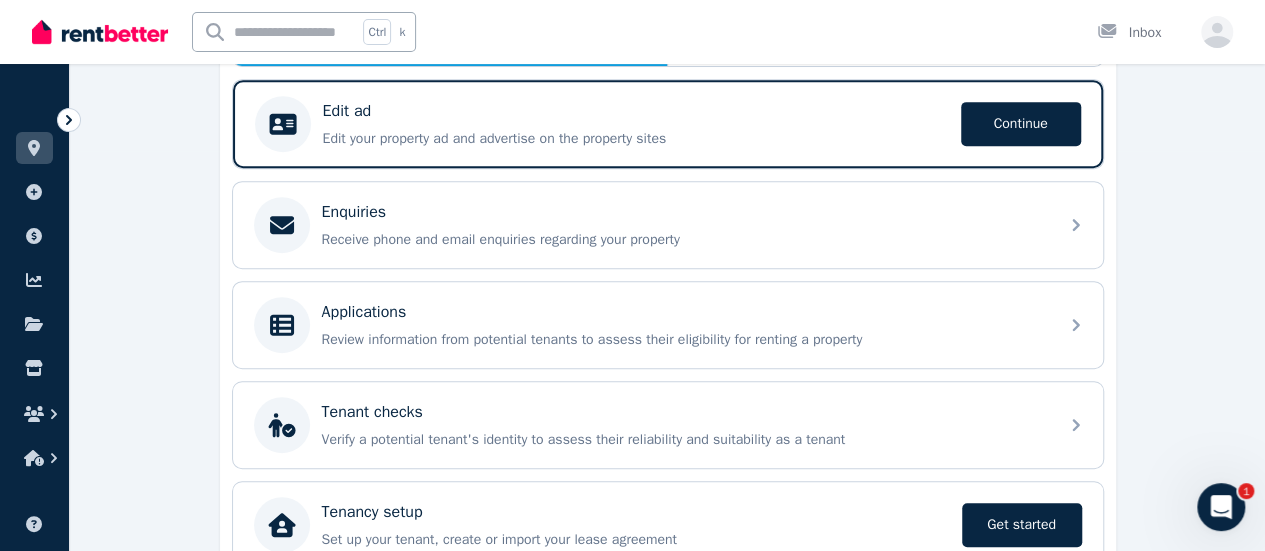 scroll, scrollTop: 395, scrollLeft: 0, axis: vertical 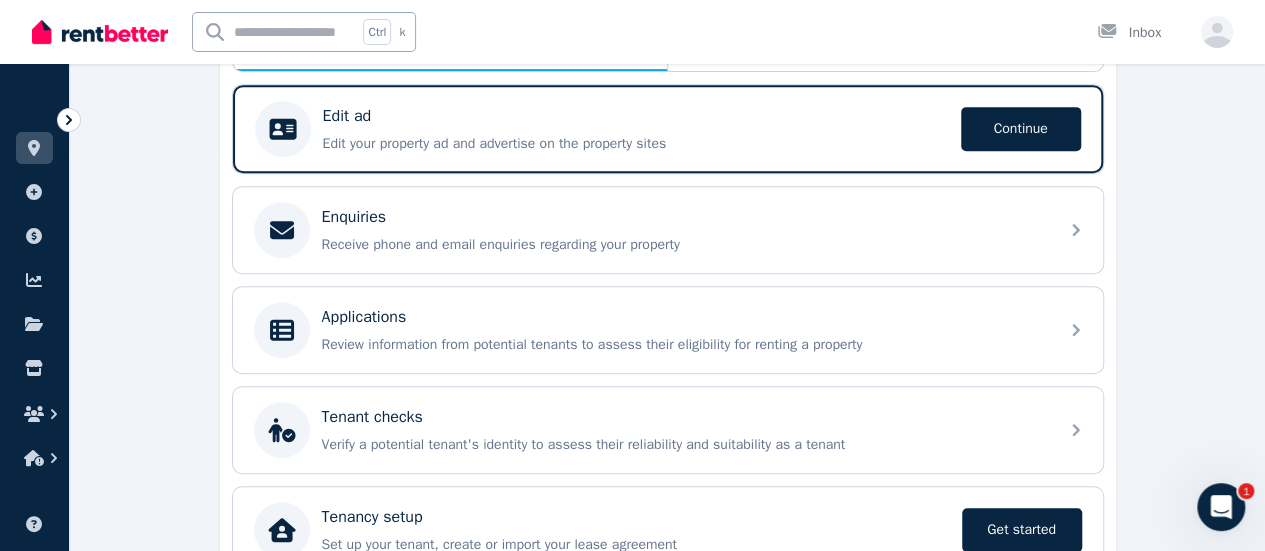 click on "Receive phone and email enquiries regarding your property" at bounding box center (684, 245) 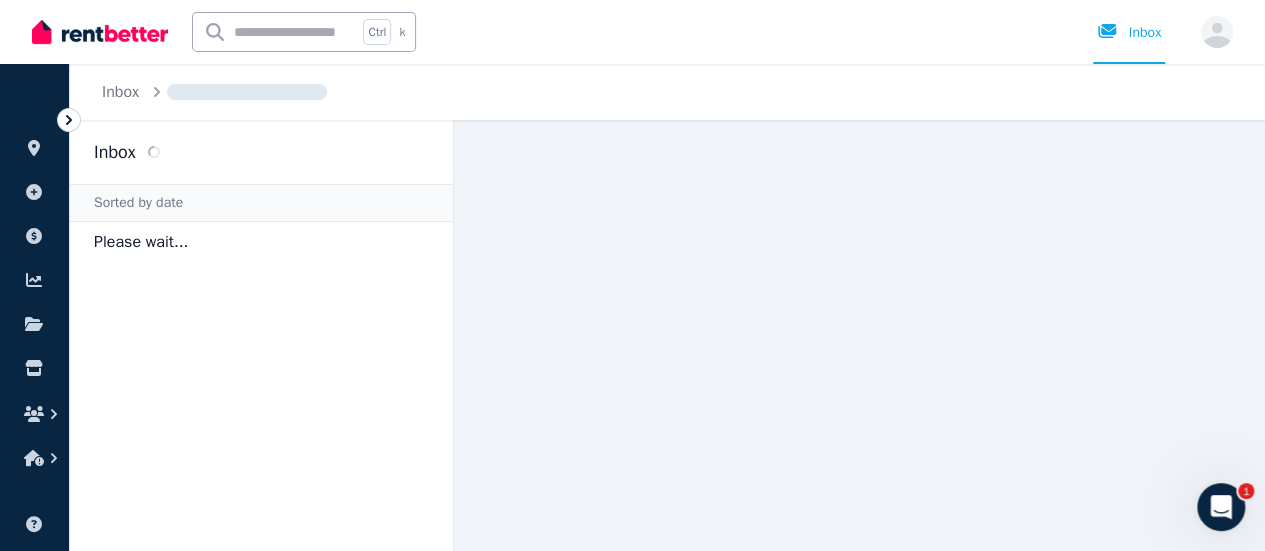 scroll, scrollTop: 0, scrollLeft: 0, axis: both 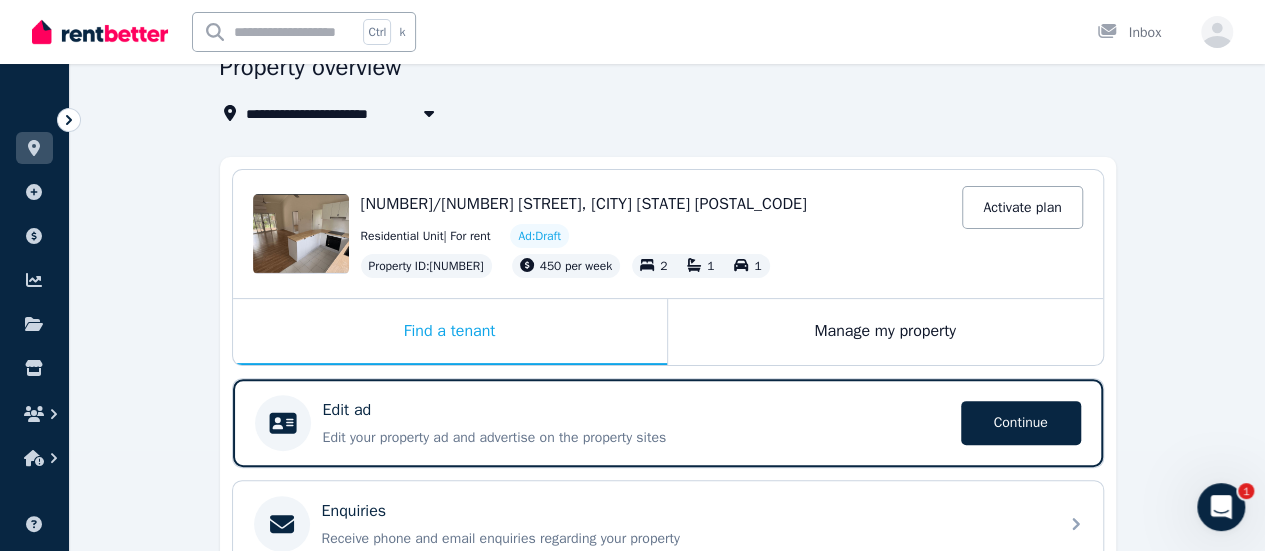 click on "[NUMBER]/[NUMBER] [STREET], [CITY] [STATE] [POSTAL_CODE]" at bounding box center (584, 204) 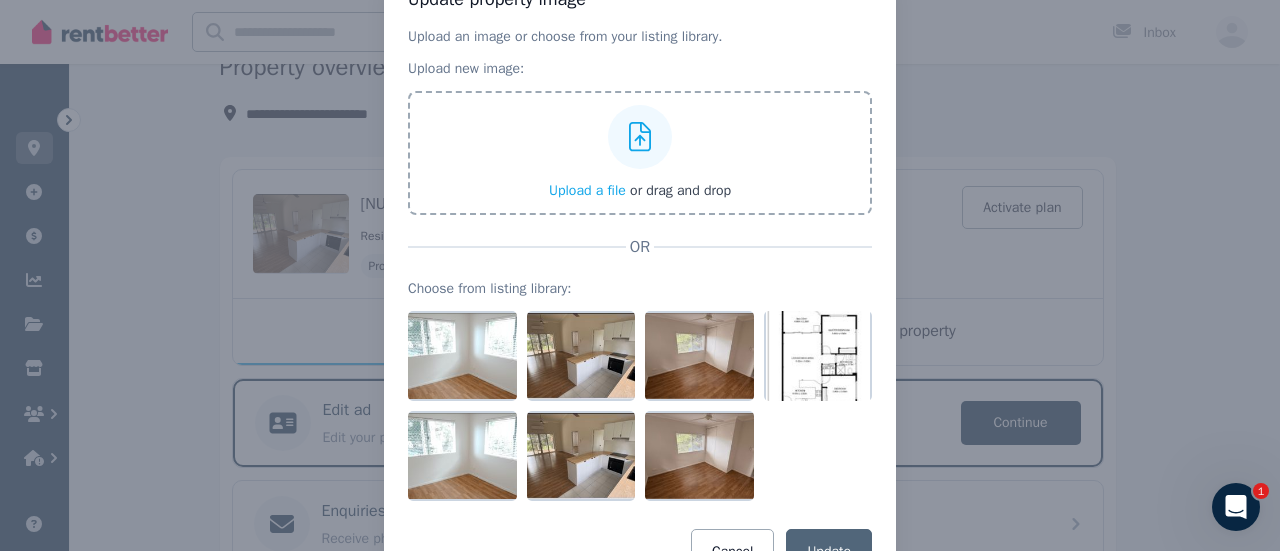 scroll, scrollTop: 148, scrollLeft: 0, axis: vertical 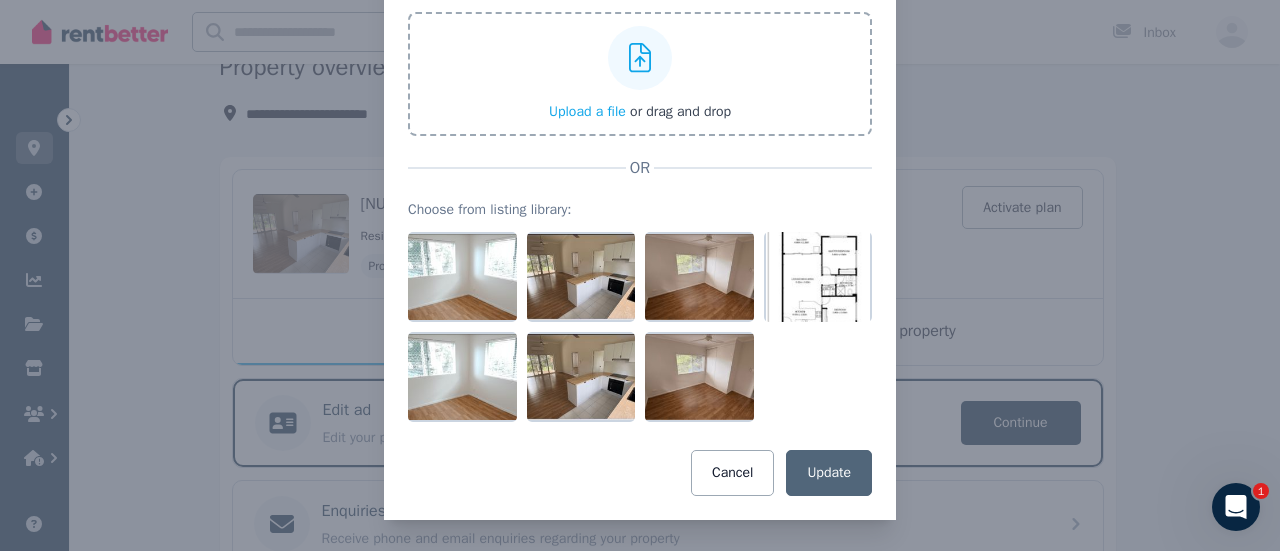 click on "Cancel" at bounding box center [732, 473] 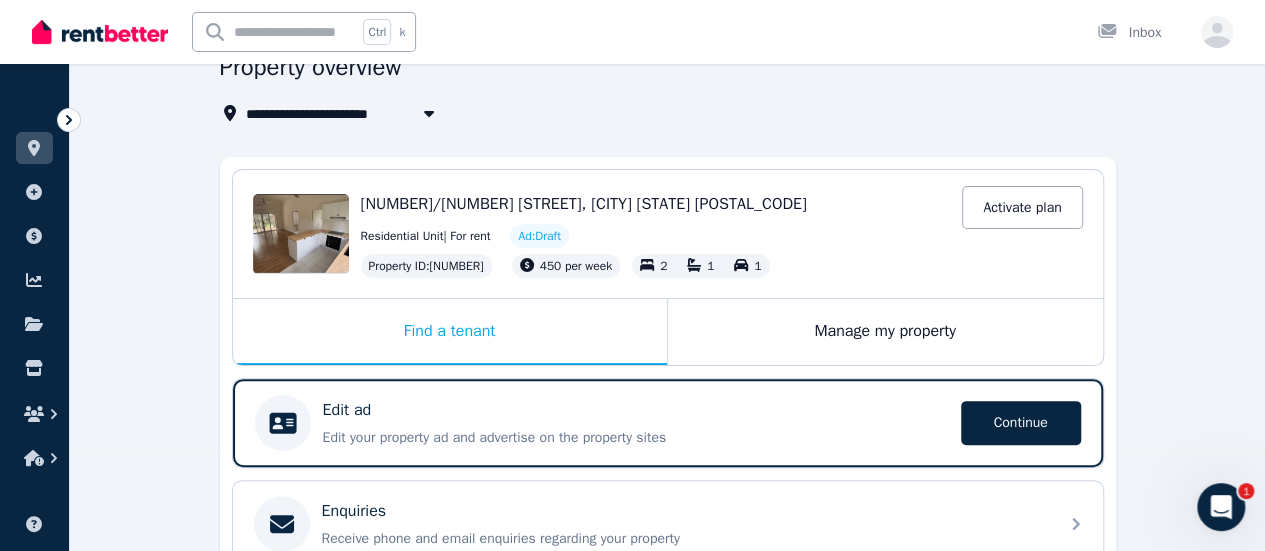 click on "Ad:  Draft" at bounding box center [539, 236] 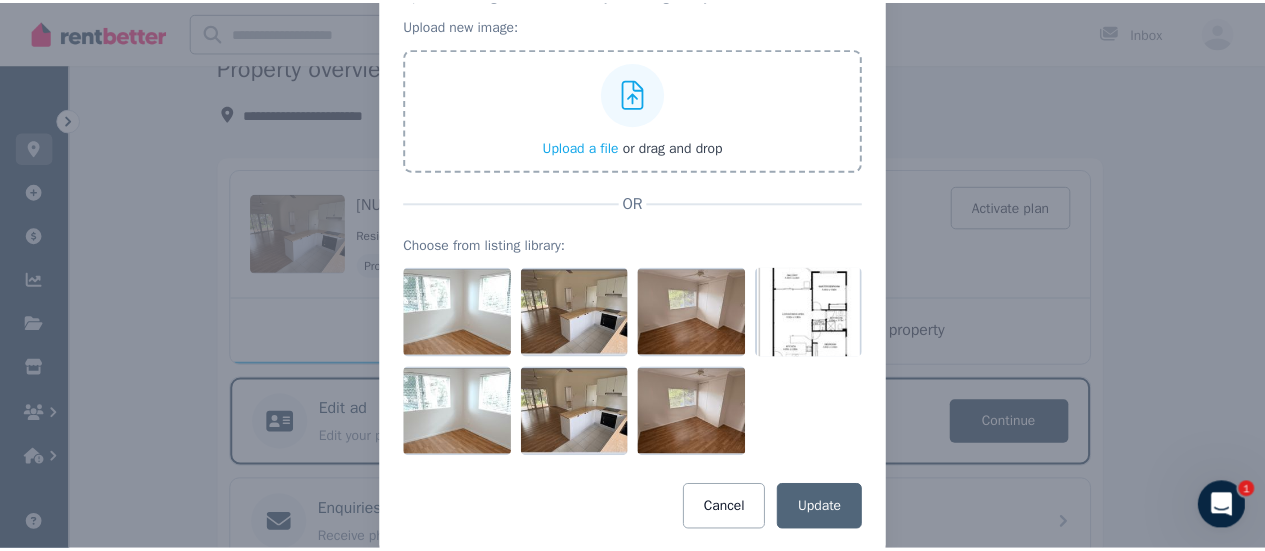 scroll, scrollTop: 0, scrollLeft: 0, axis: both 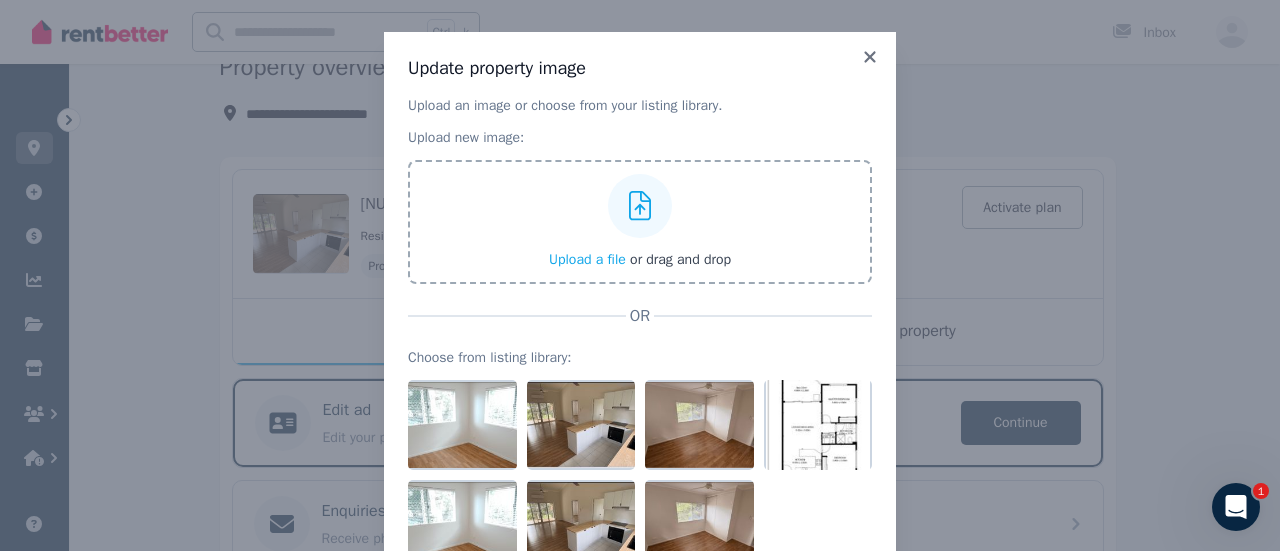 click 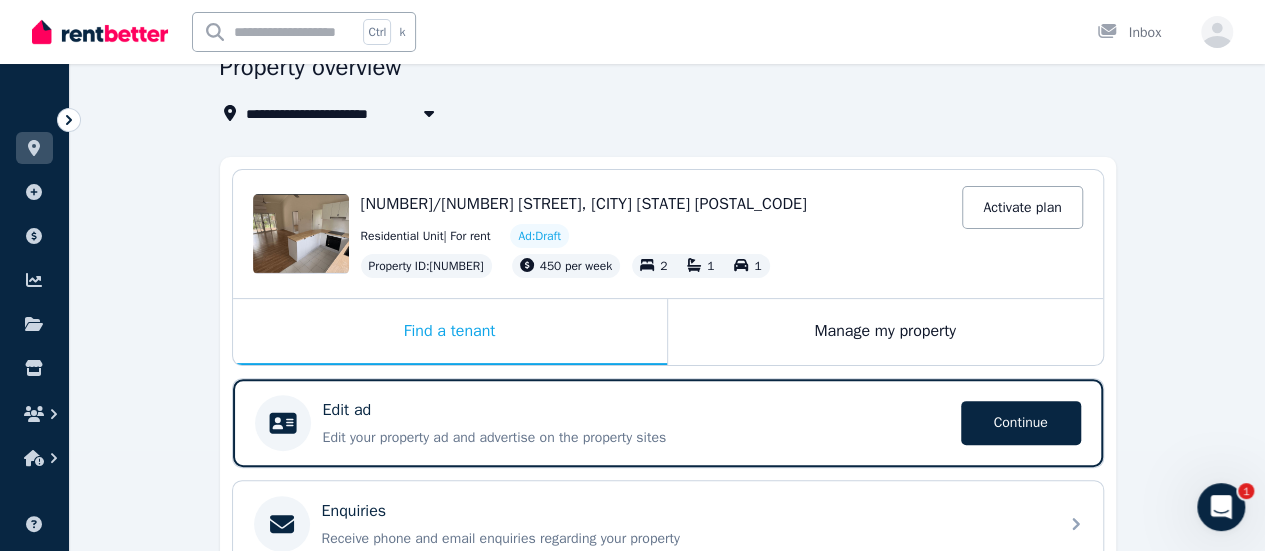 scroll, scrollTop: 110, scrollLeft: 0, axis: vertical 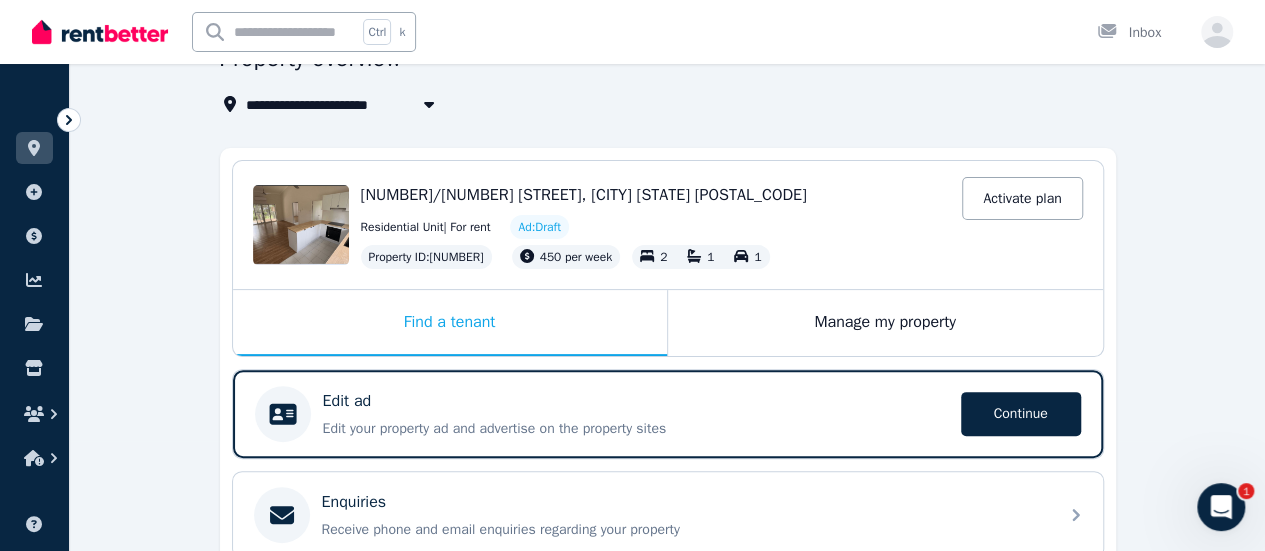 click on "Continue" at bounding box center [1021, 414] 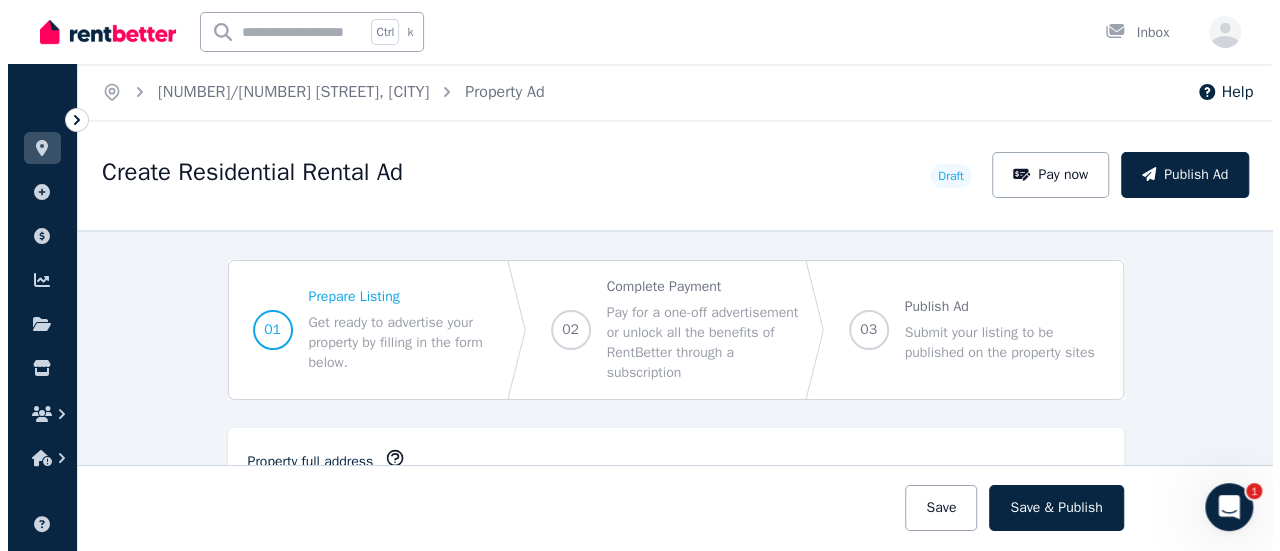 scroll, scrollTop: 0, scrollLeft: 0, axis: both 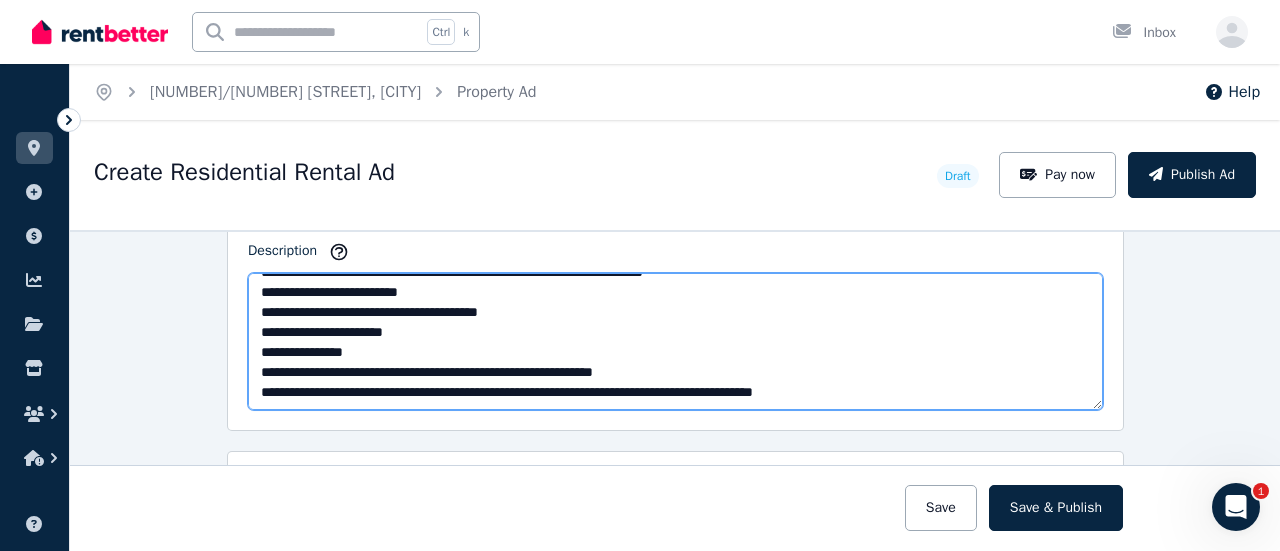 click on "**********" at bounding box center [675, 341] 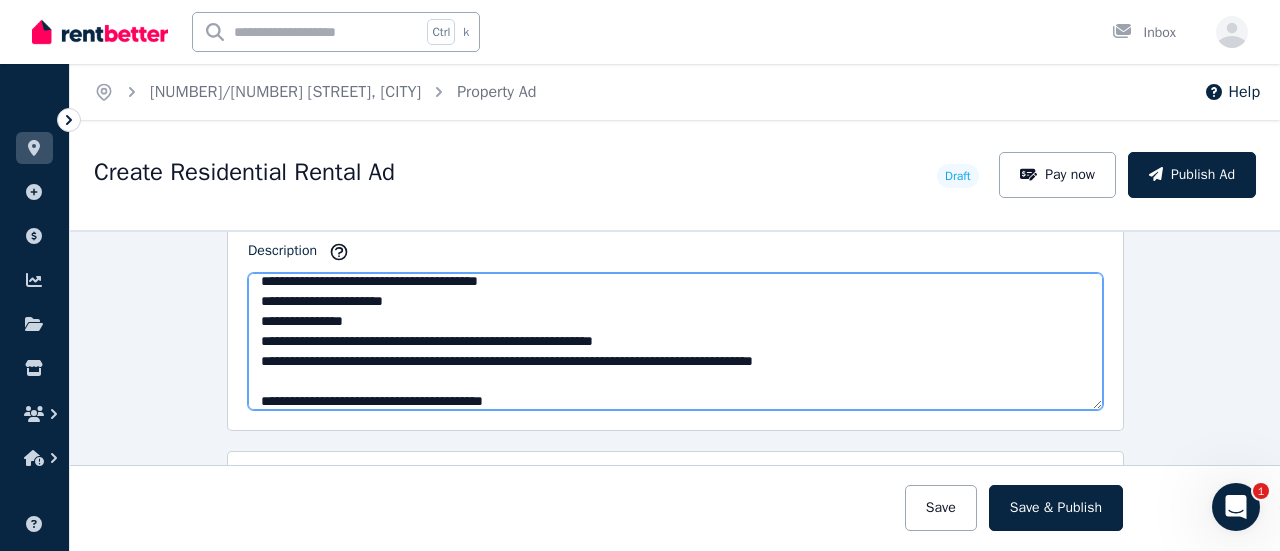 scroll, scrollTop: 171, scrollLeft: 0, axis: vertical 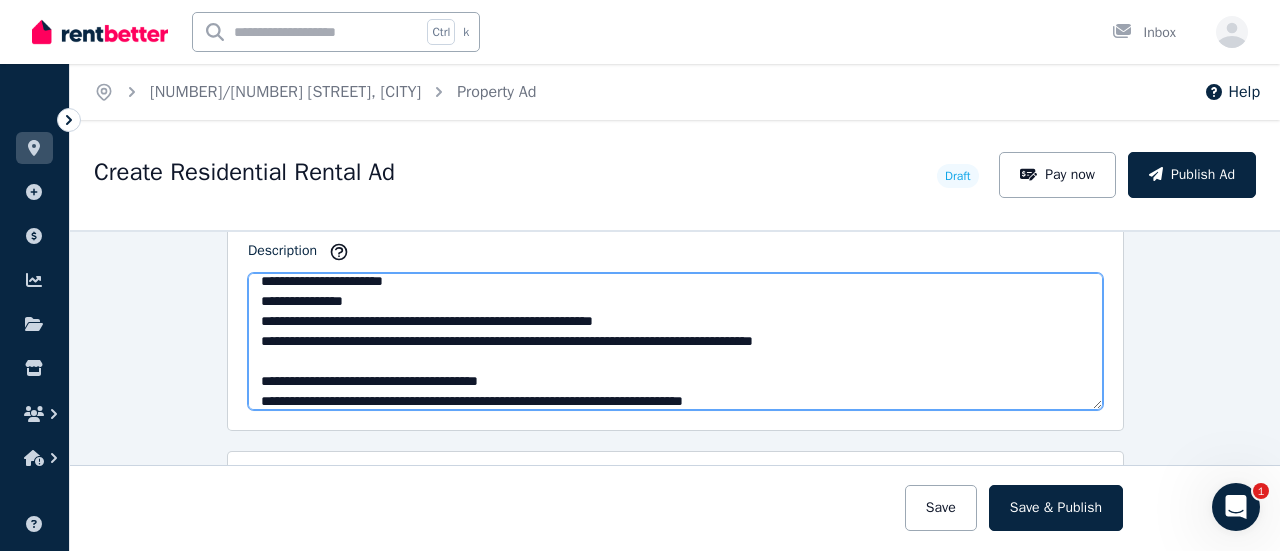 click on "**********" at bounding box center [675, 341] 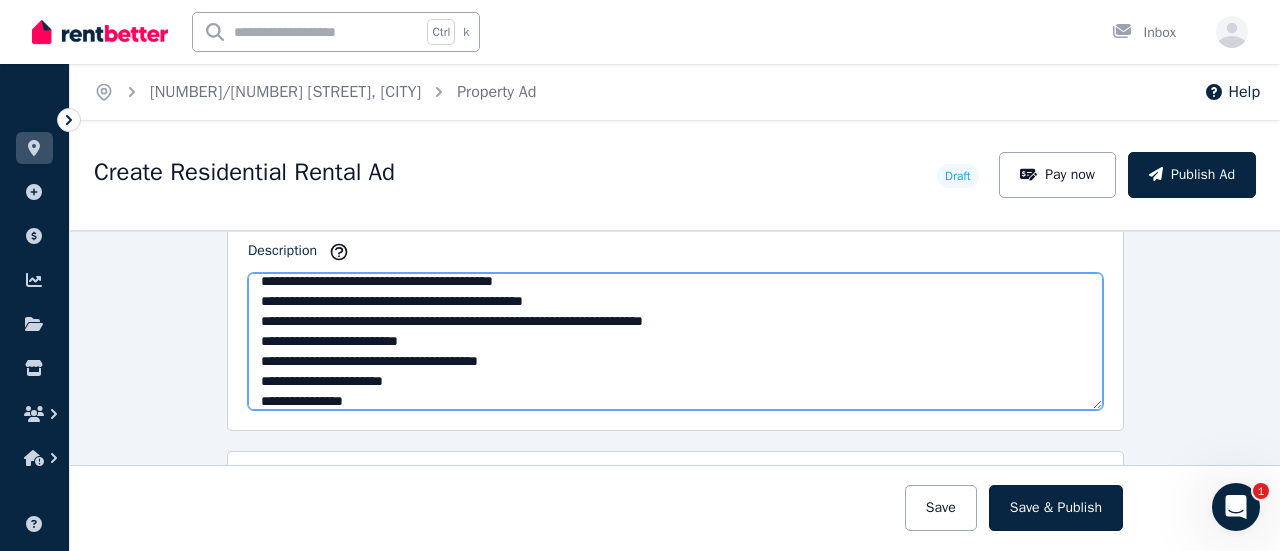 scroll, scrollTop: 171, scrollLeft: 0, axis: vertical 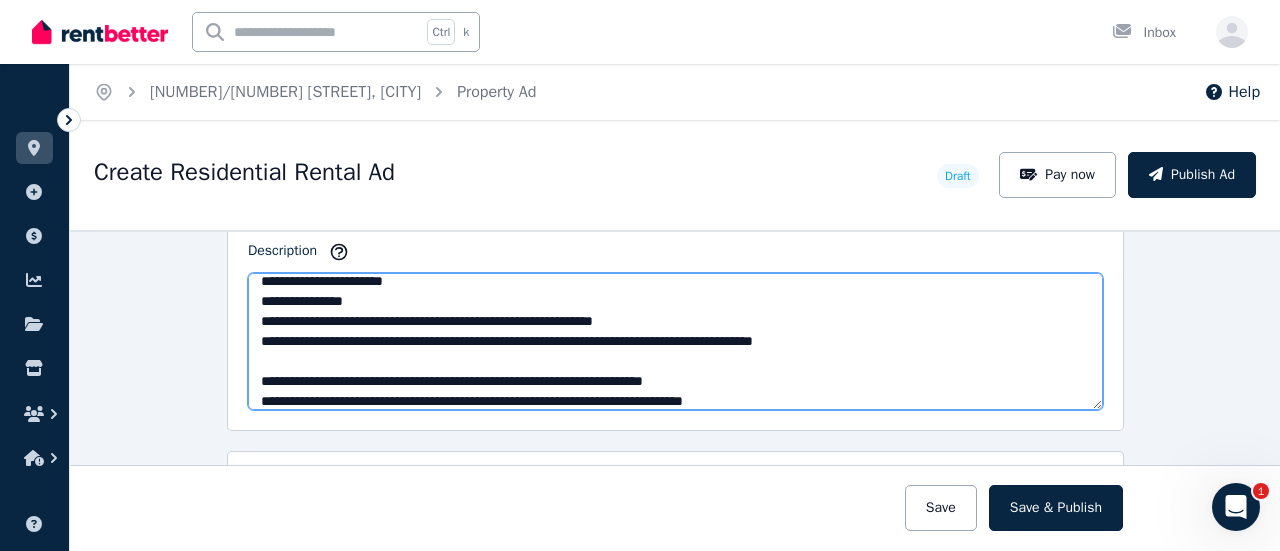 click on "**********" at bounding box center (675, 341) 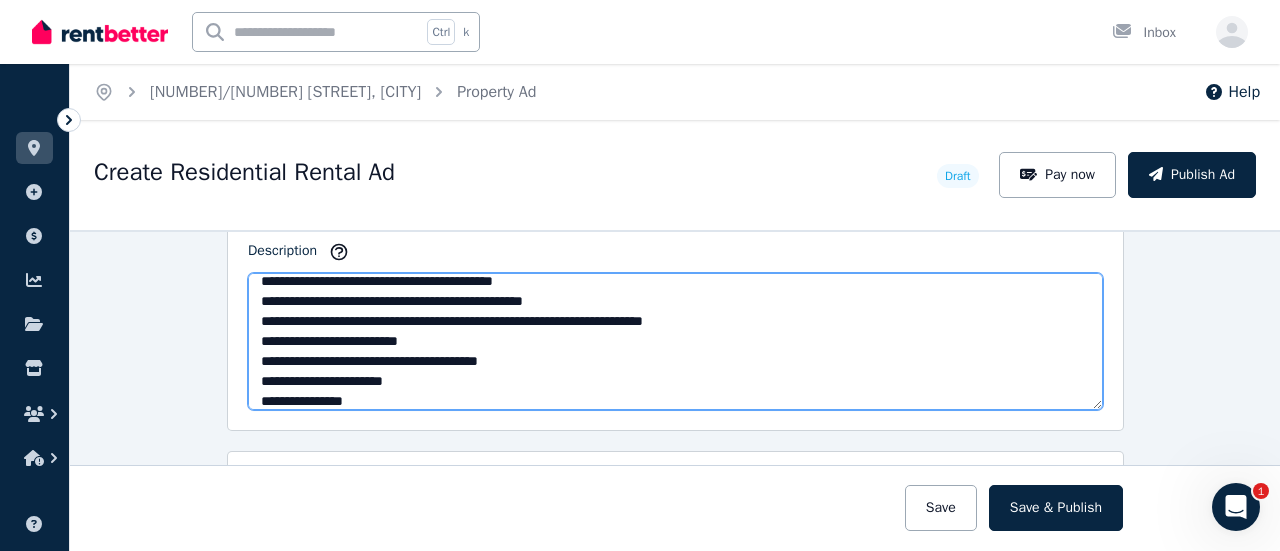 scroll, scrollTop: 0, scrollLeft: 0, axis: both 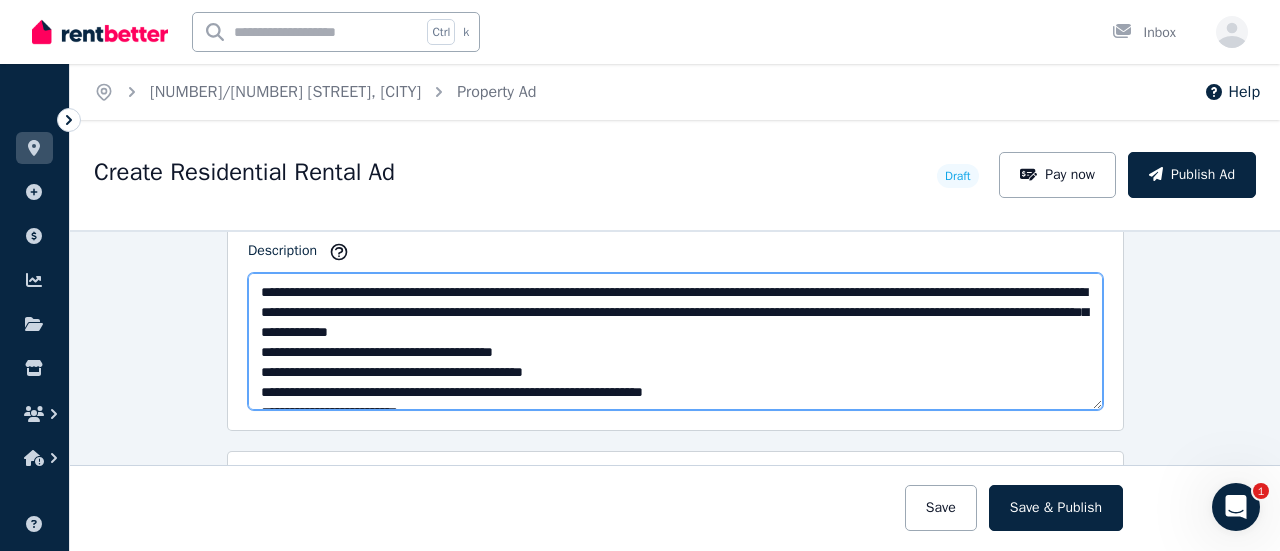 click on "**********" at bounding box center (675, 341) 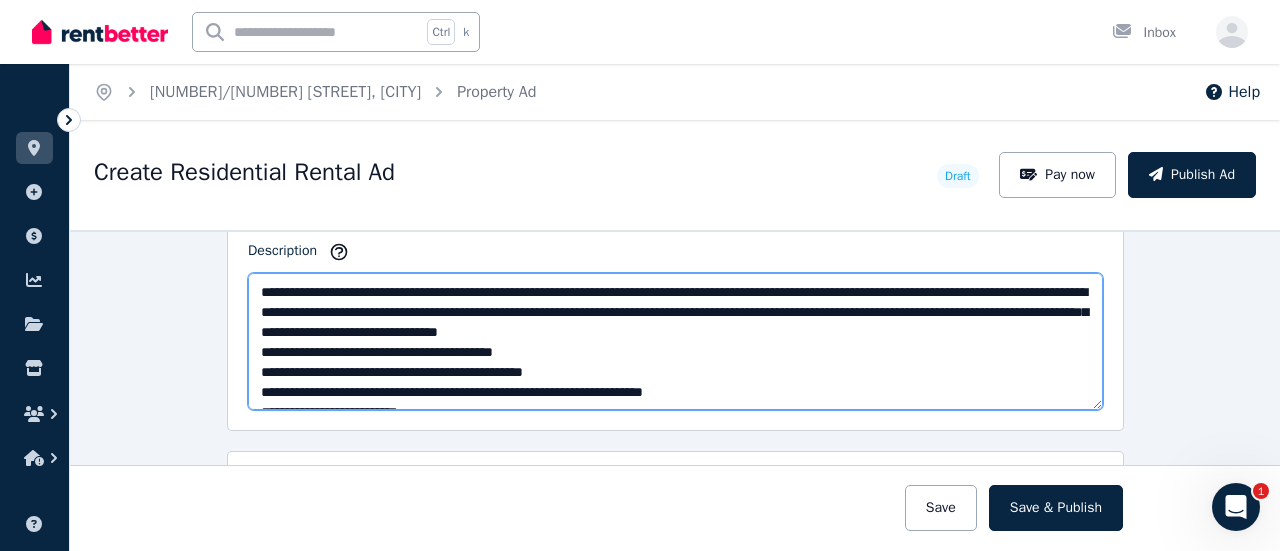 type on "**********" 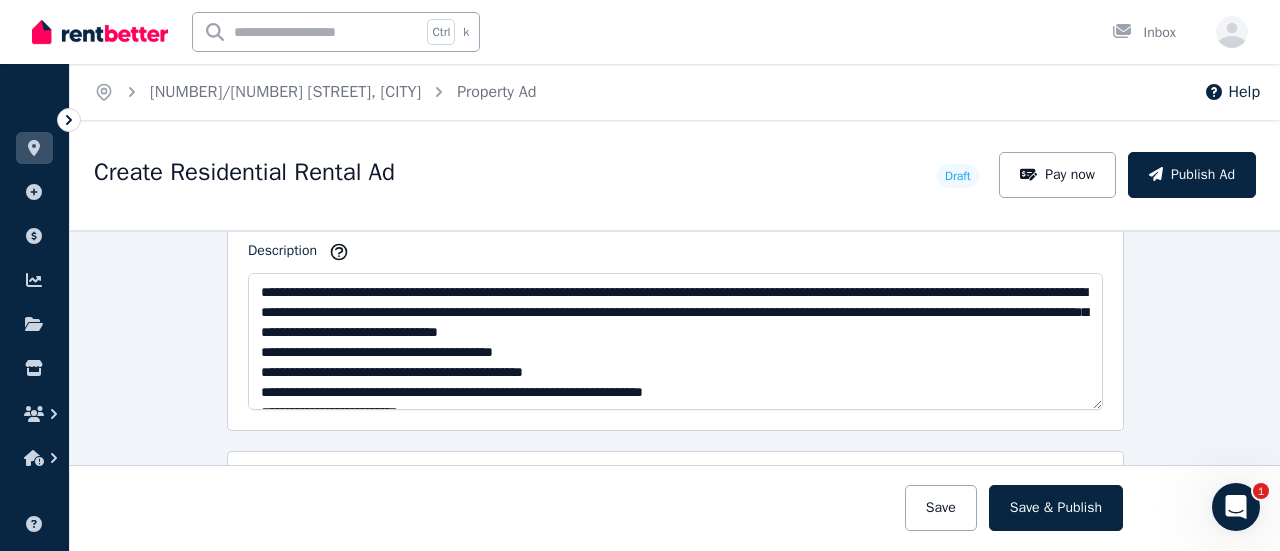 click on "Save" at bounding box center (941, 508) 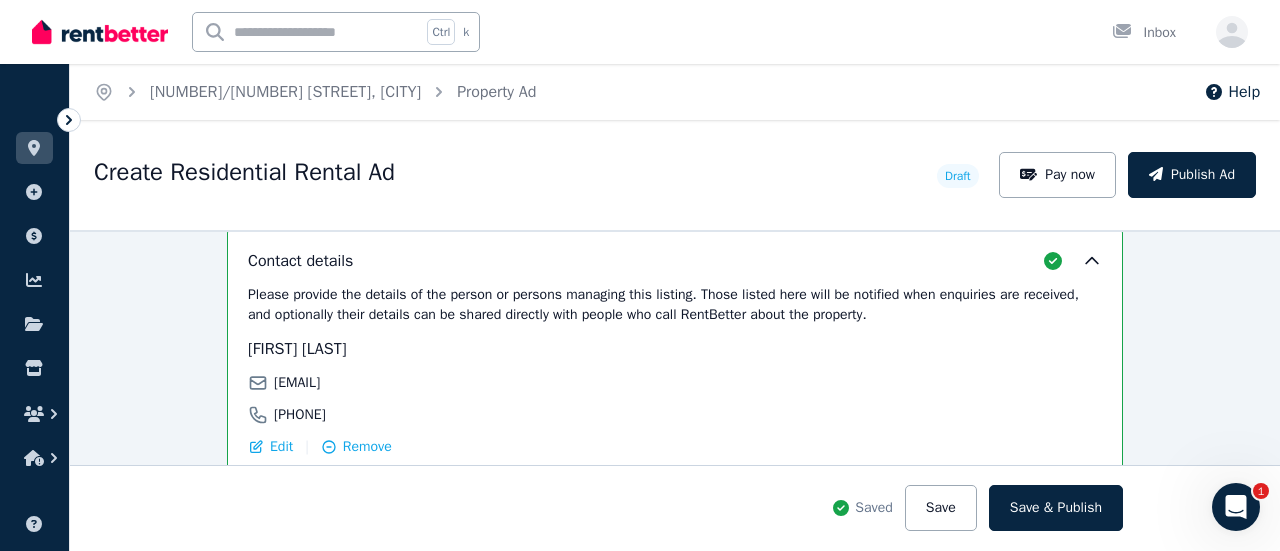 scroll, scrollTop: 3557, scrollLeft: 0, axis: vertical 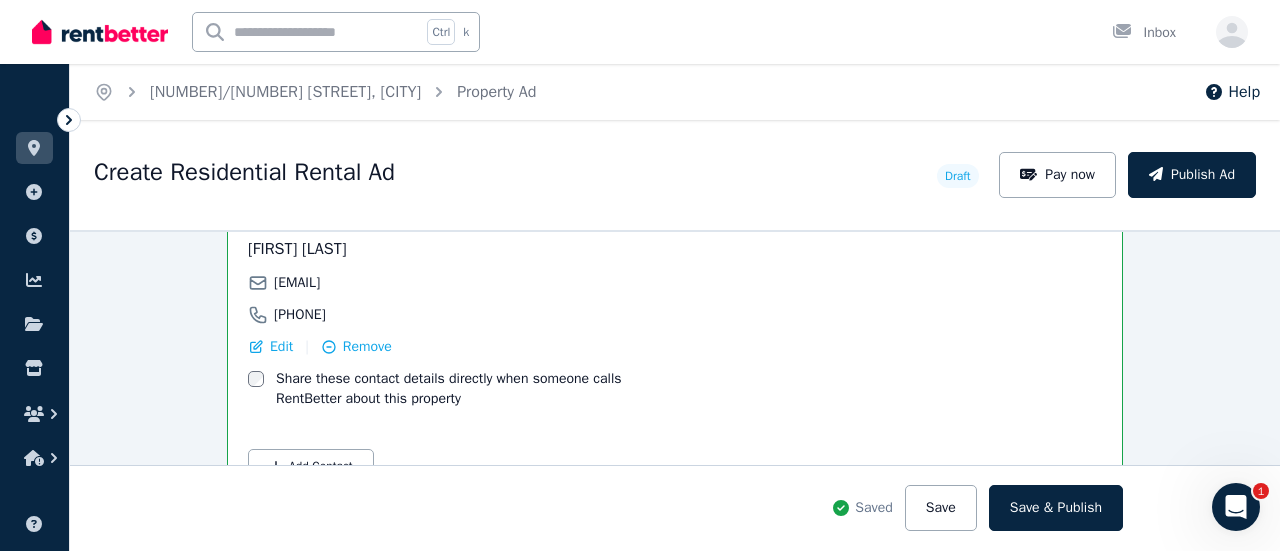 click on "Add   Contact" at bounding box center (311, 466) 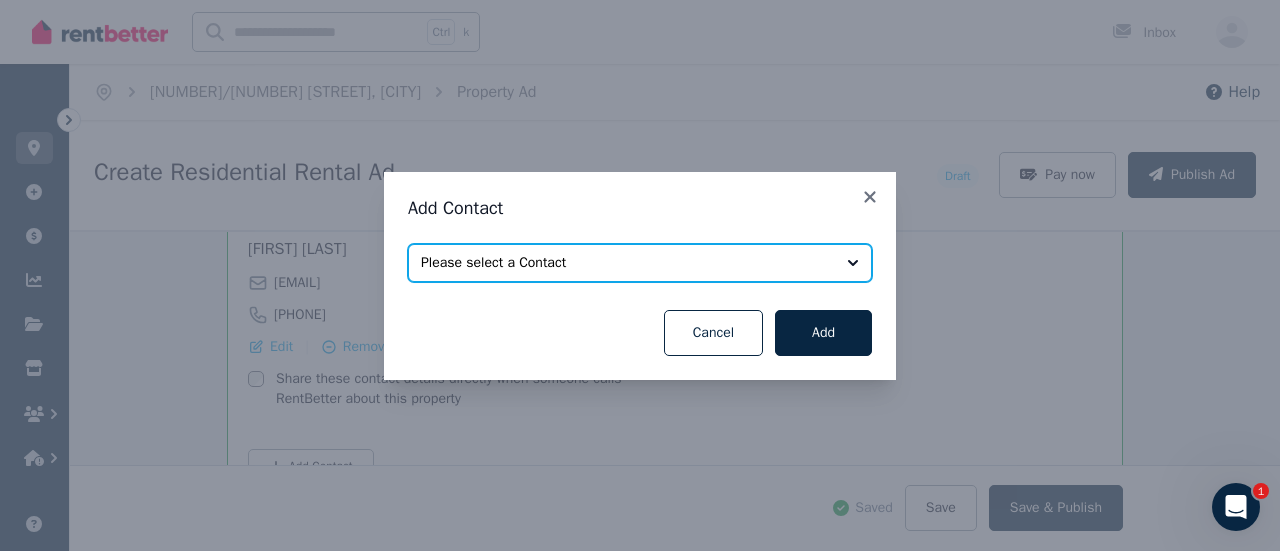 click on "Please select a Contact" at bounding box center [626, 263] 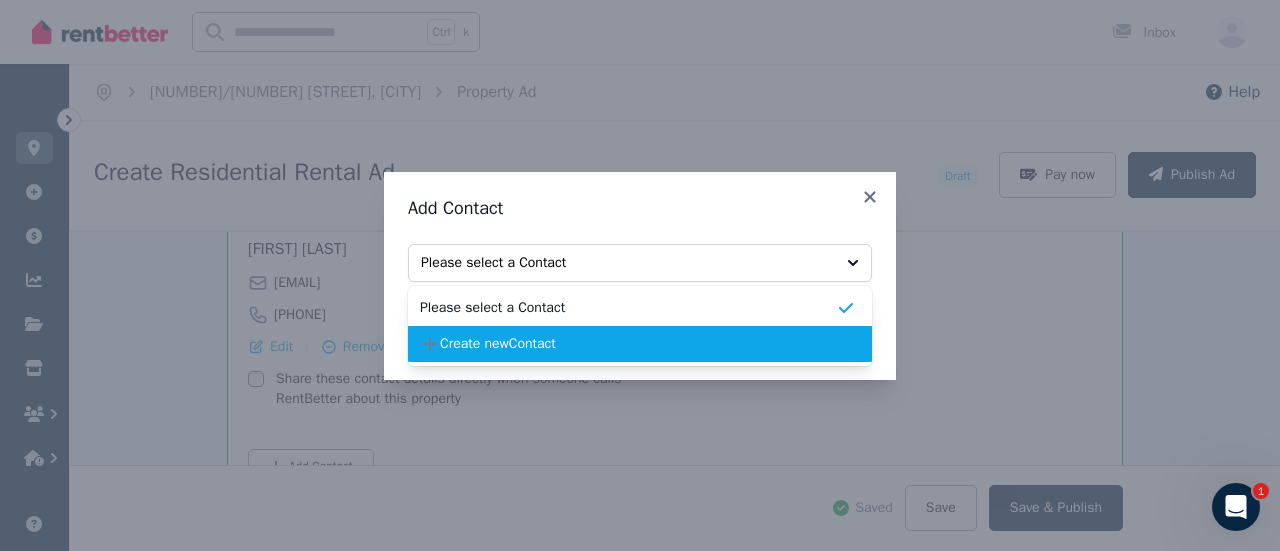 click on "Create new  Contact" at bounding box center [638, 344] 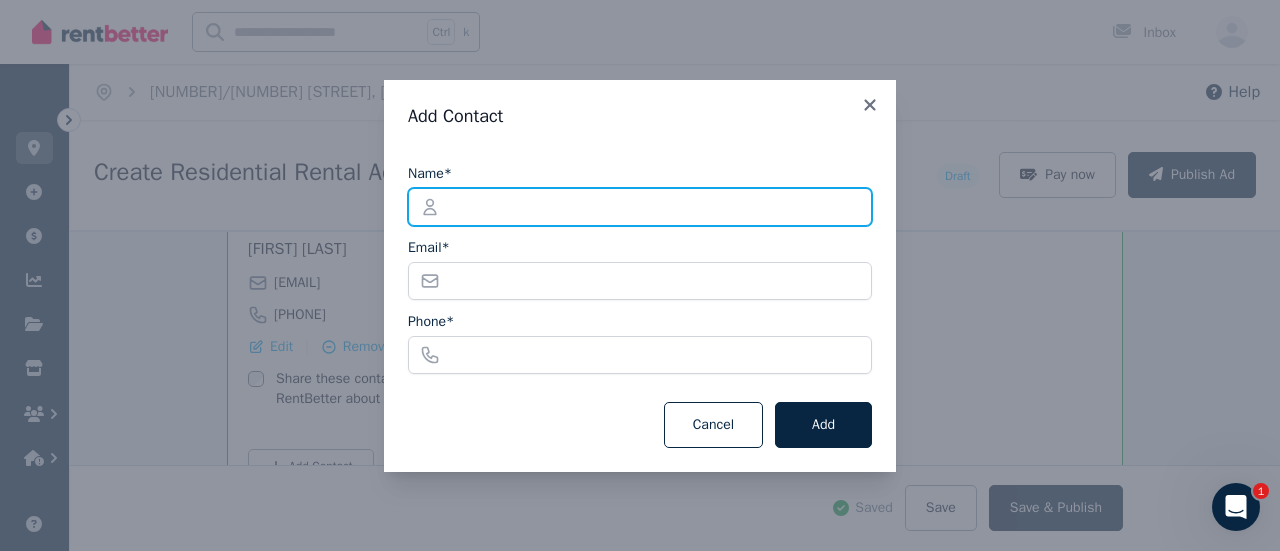 click on "Name*" at bounding box center (640, 207) 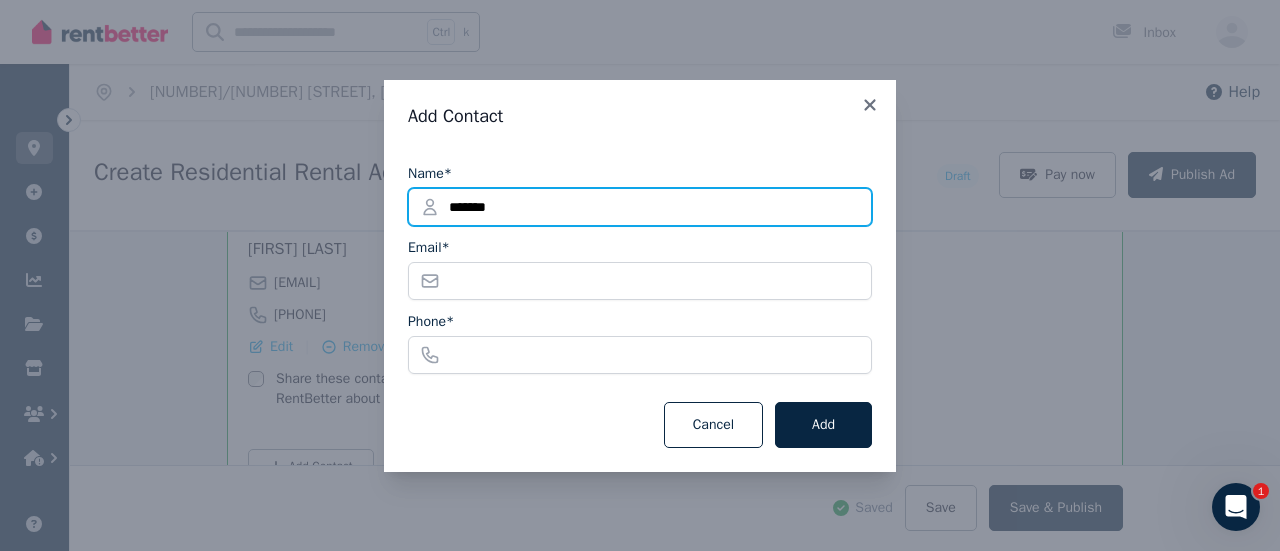 type on "*******" 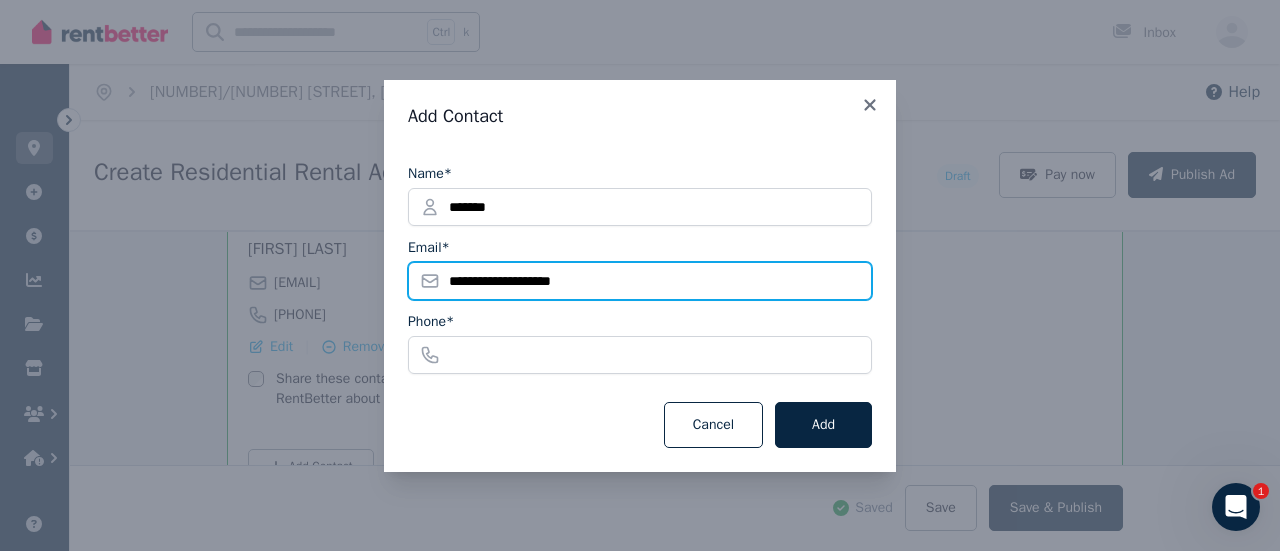 type on "**********" 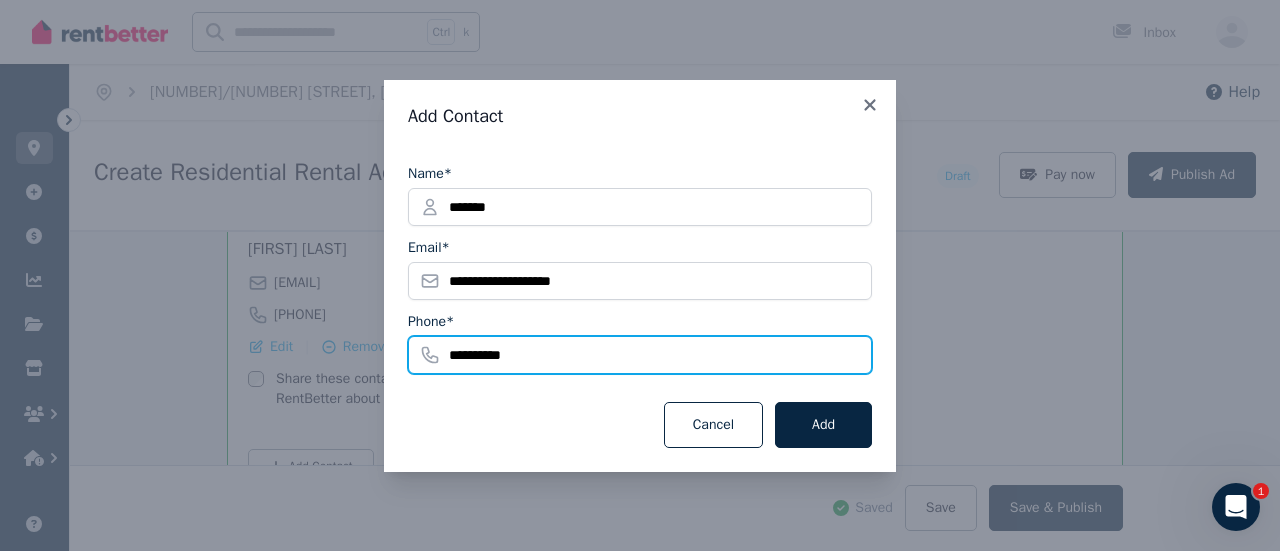 type on "**********" 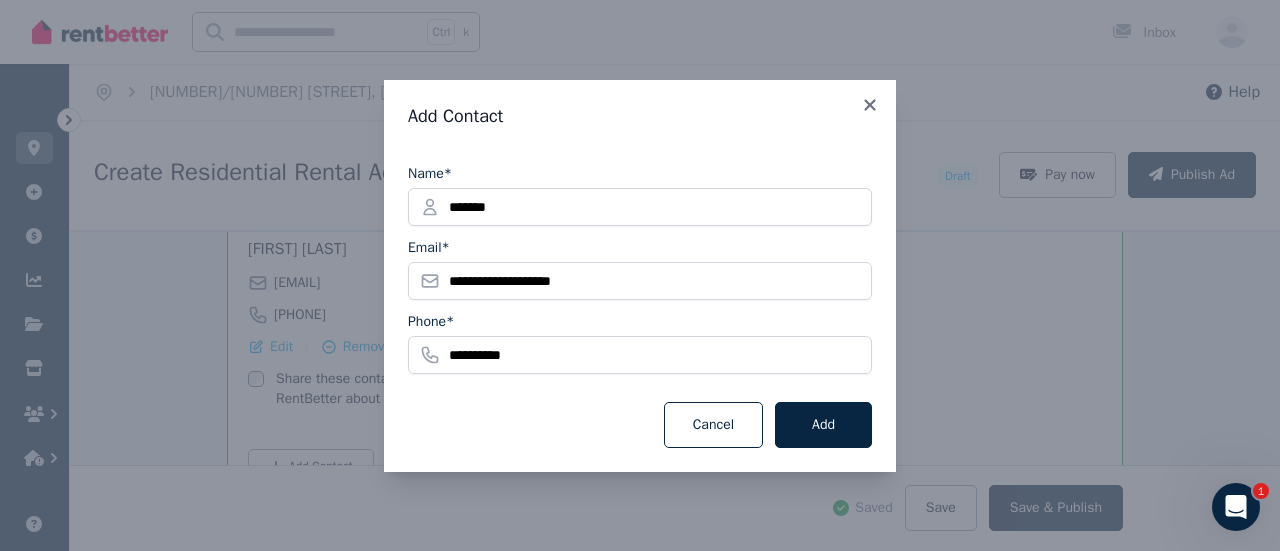 click on "**********" at bounding box center [640, 276] 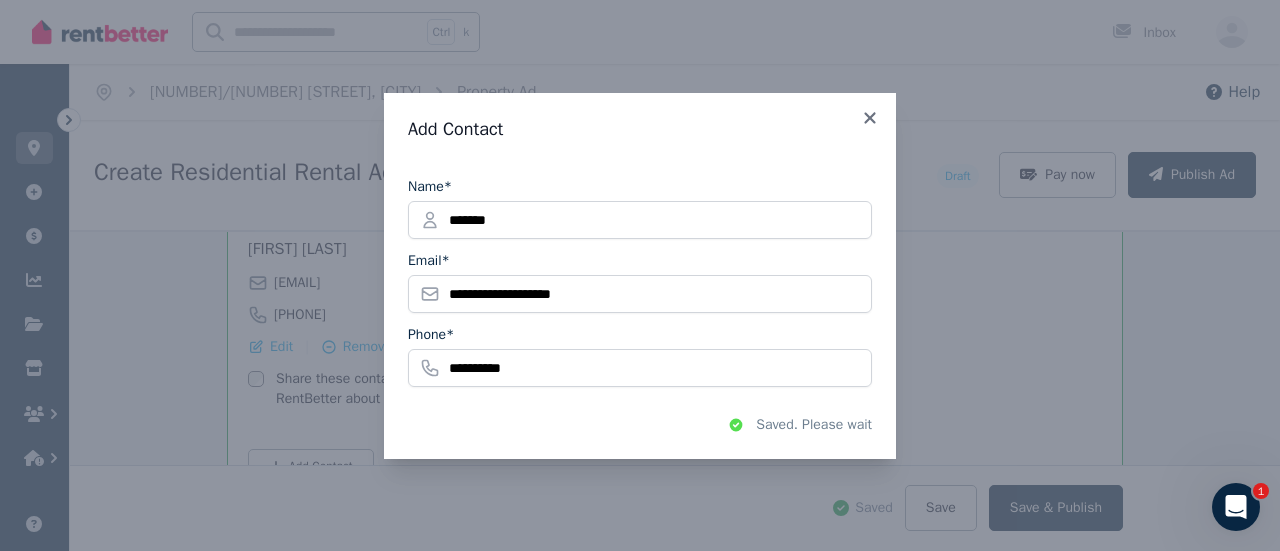 scroll, scrollTop: 3523, scrollLeft: 0, axis: vertical 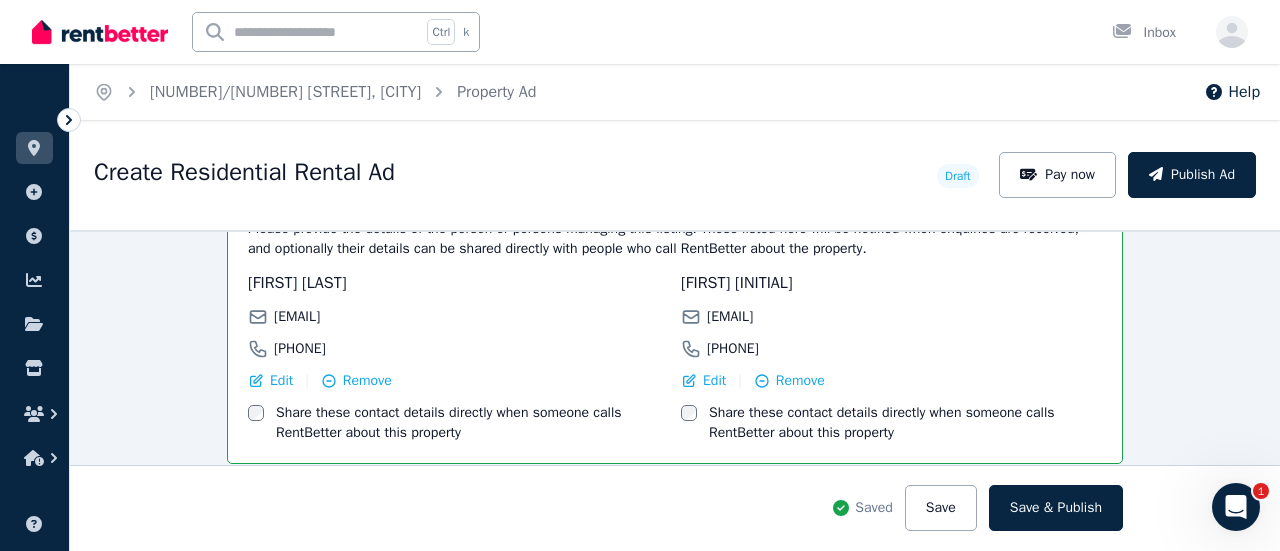 drag, startPoint x: 699, startPoint y: 399, endPoint x: 749, endPoint y: 413, distance: 51.92302 